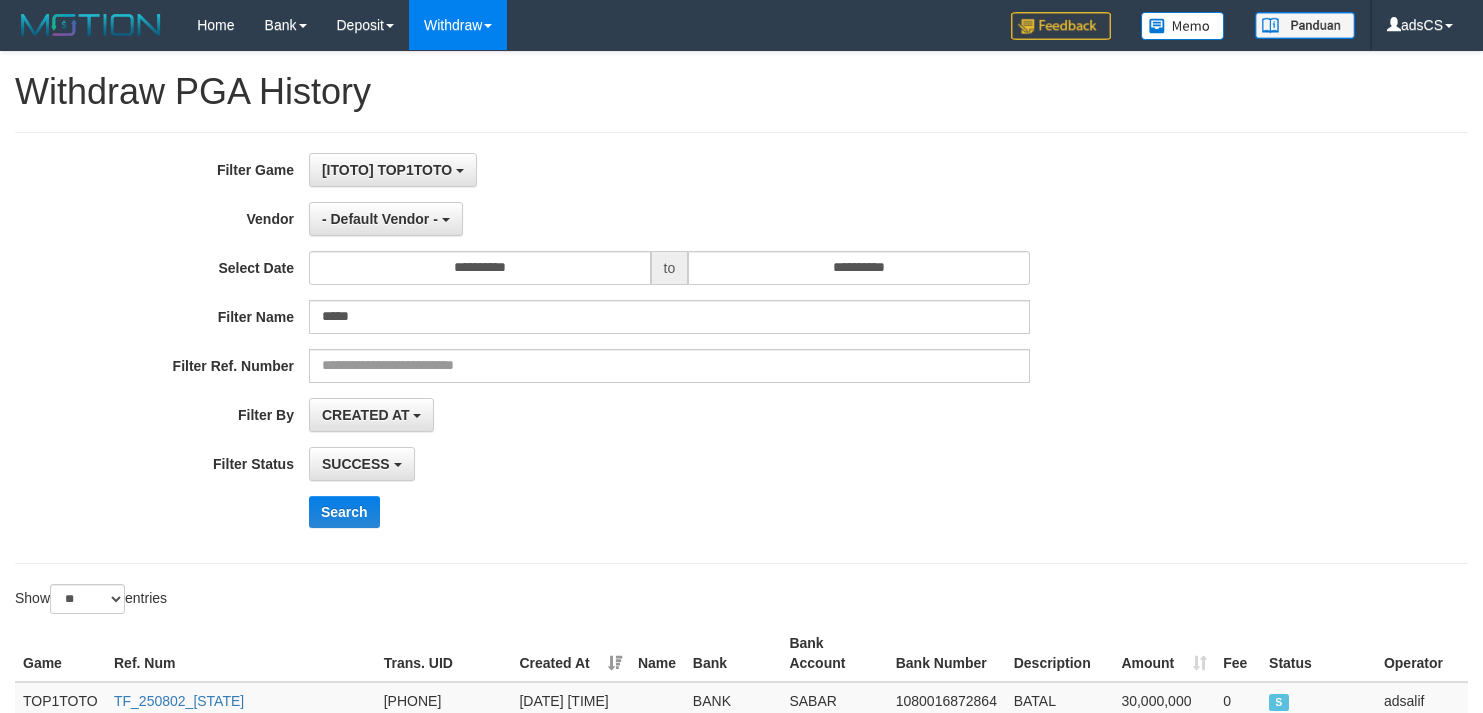 select on "*" 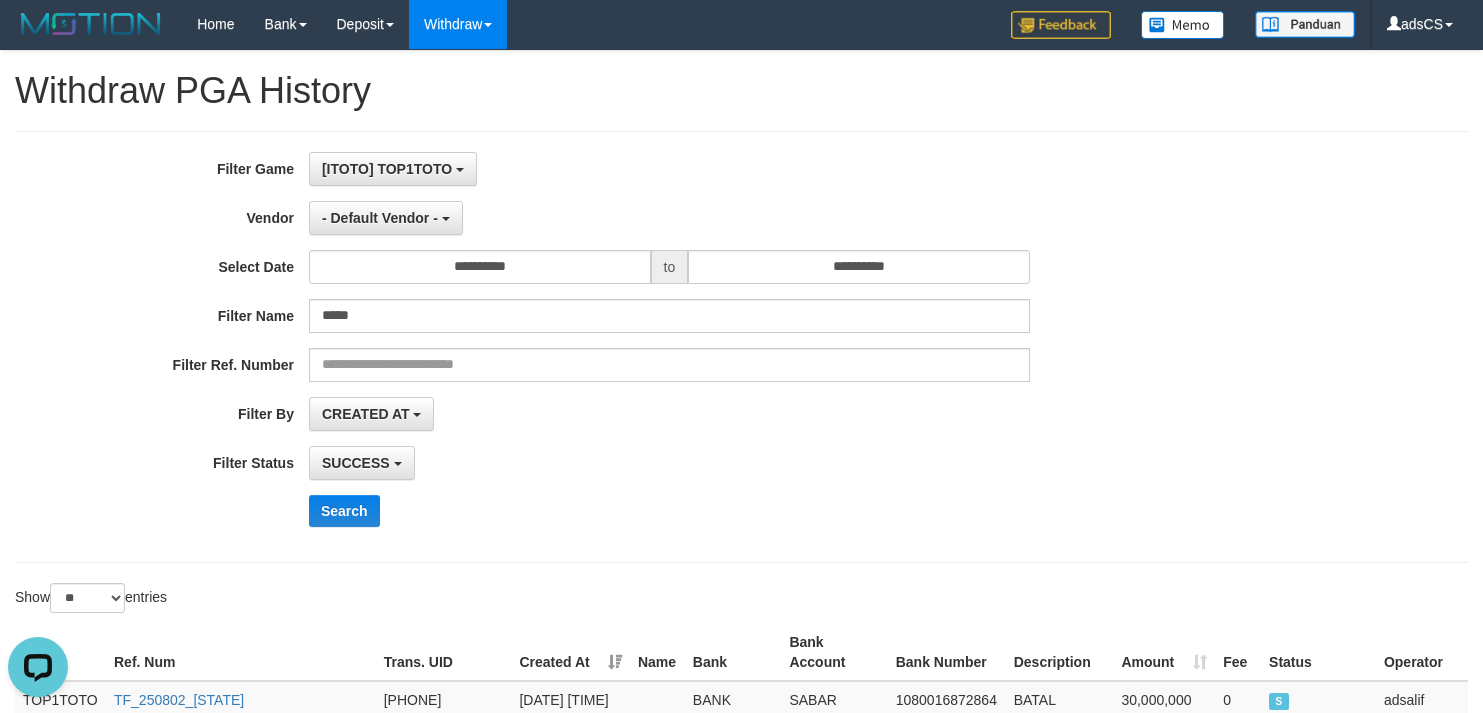 scroll, scrollTop: 0, scrollLeft: 0, axis: both 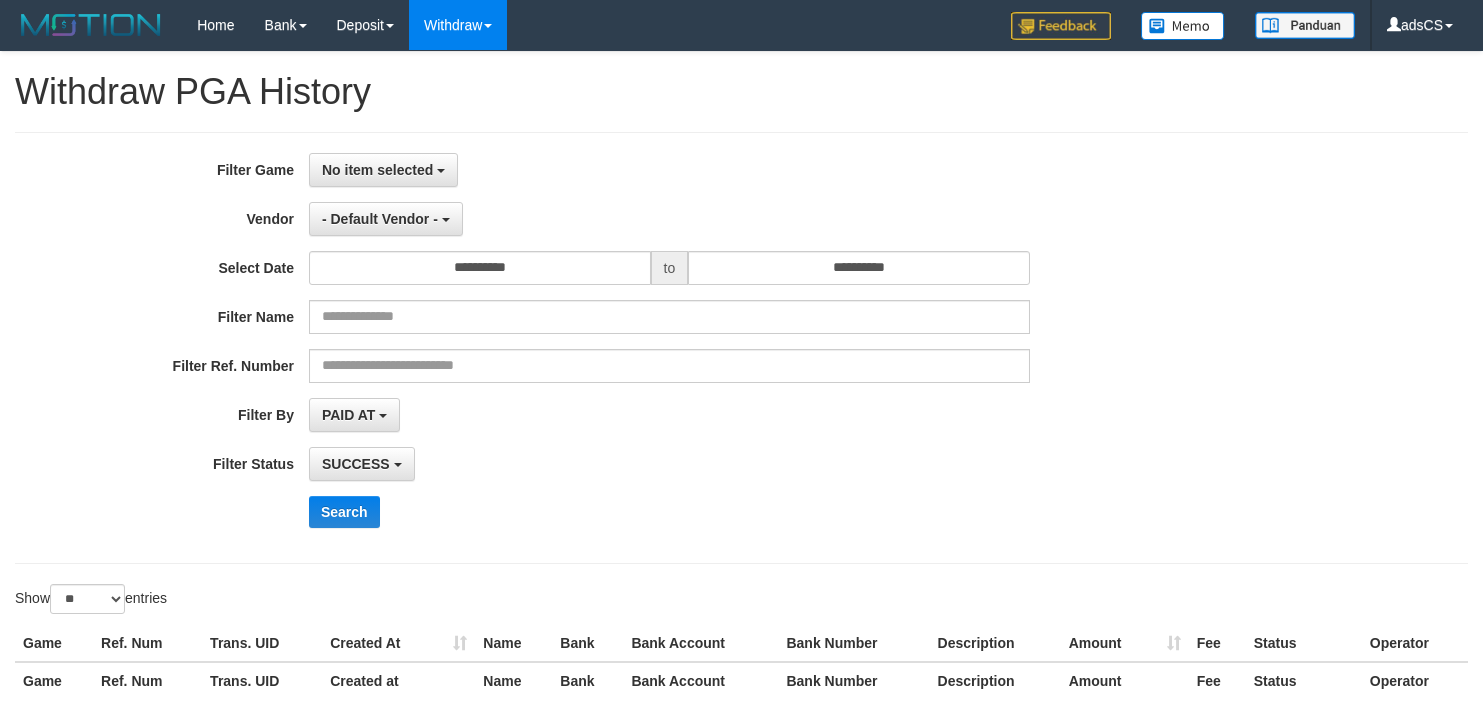 select 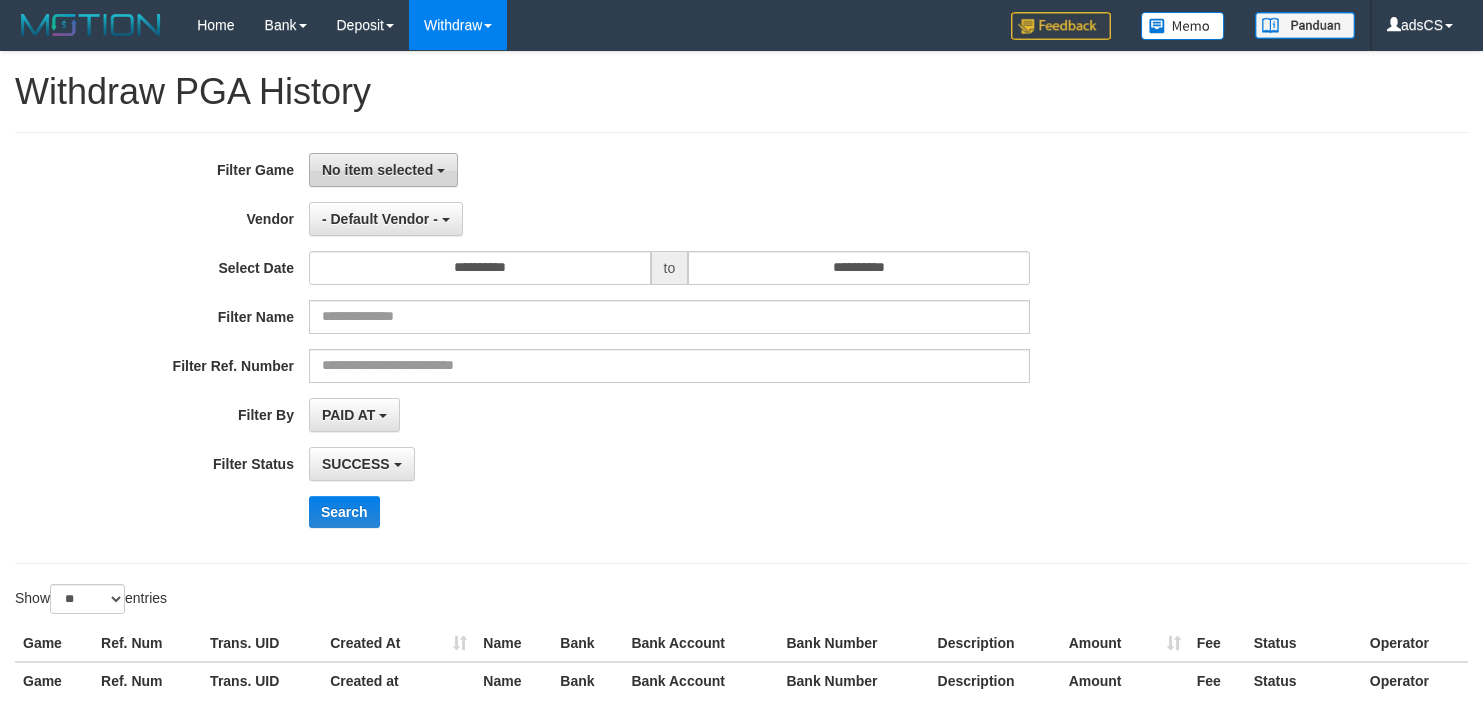 click on "No item selected" at bounding box center [377, 170] 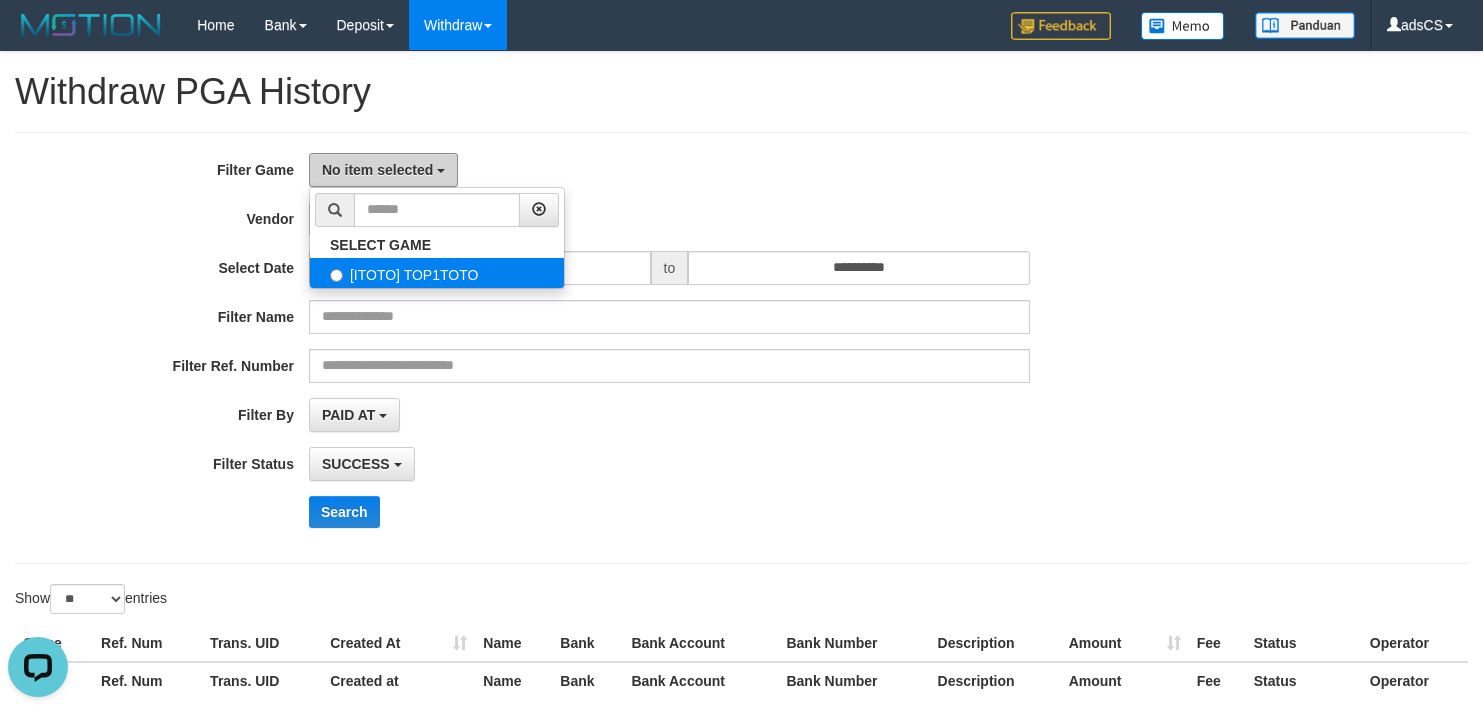 scroll, scrollTop: 0, scrollLeft: 0, axis: both 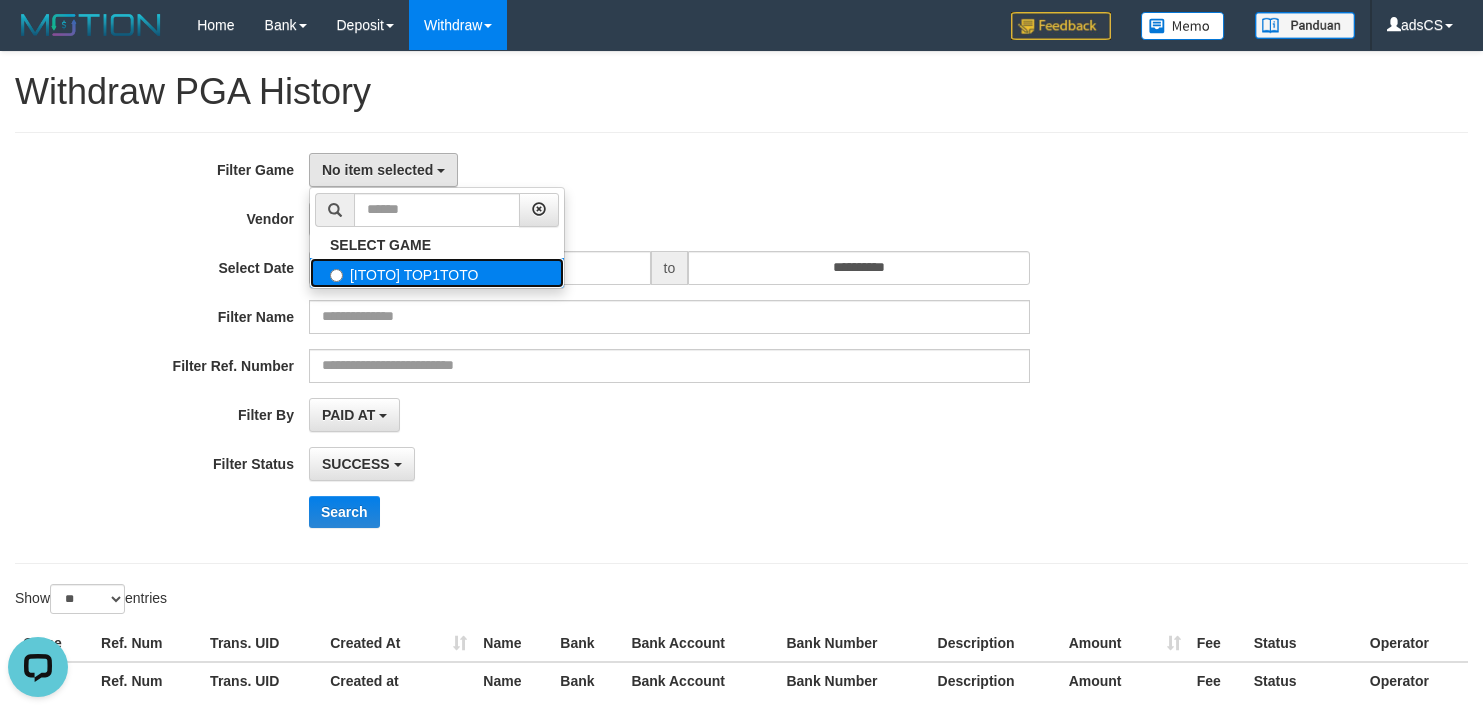 click on "[ITOTO] TOP1TOTO" at bounding box center (437, 273) 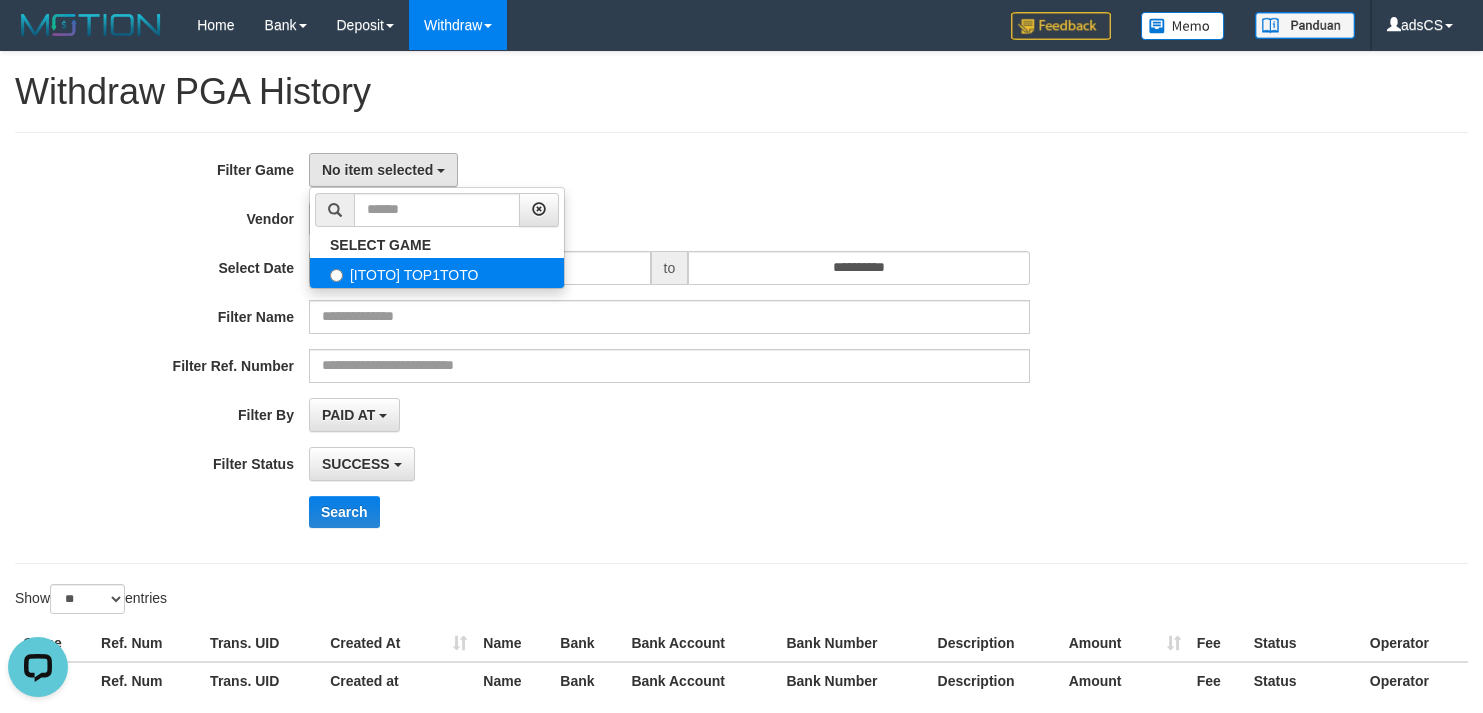 select on "***" 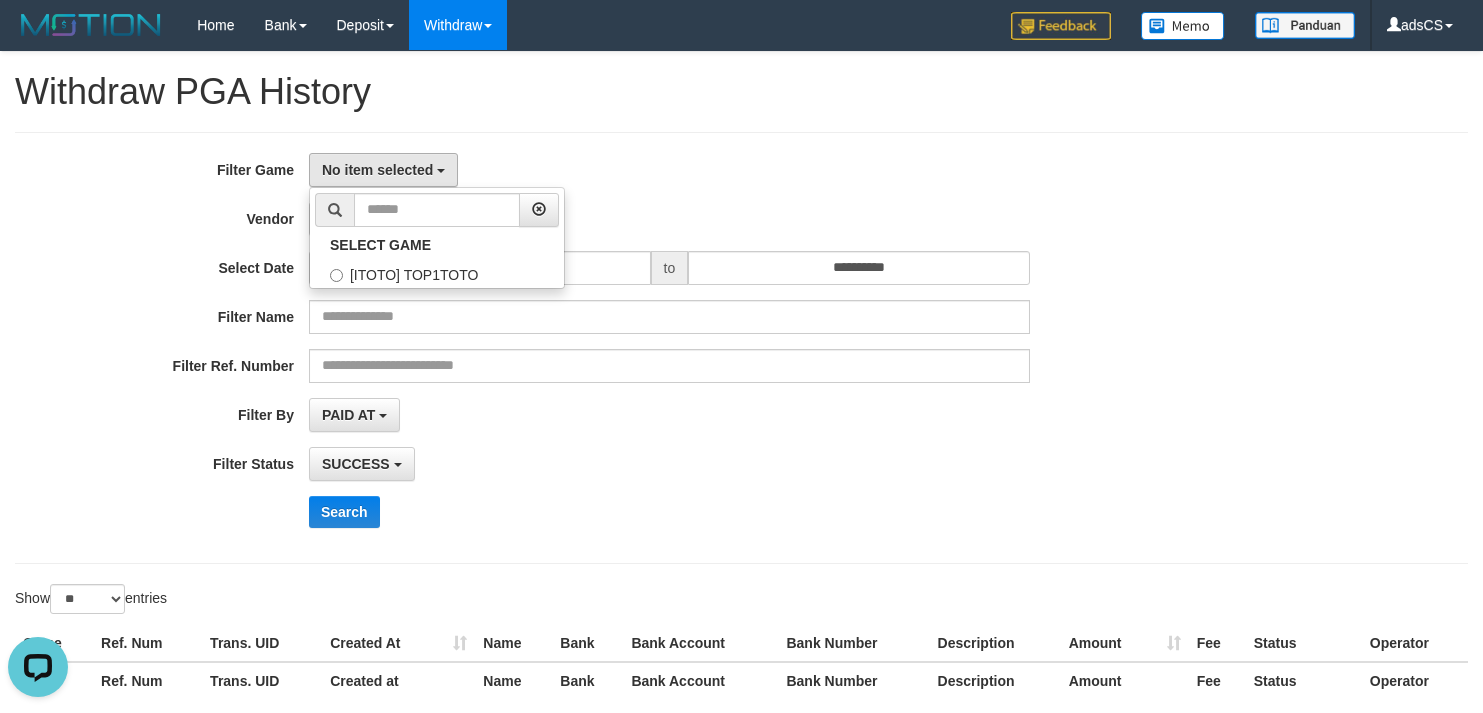 scroll, scrollTop: 18, scrollLeft: 0, axis: vertical 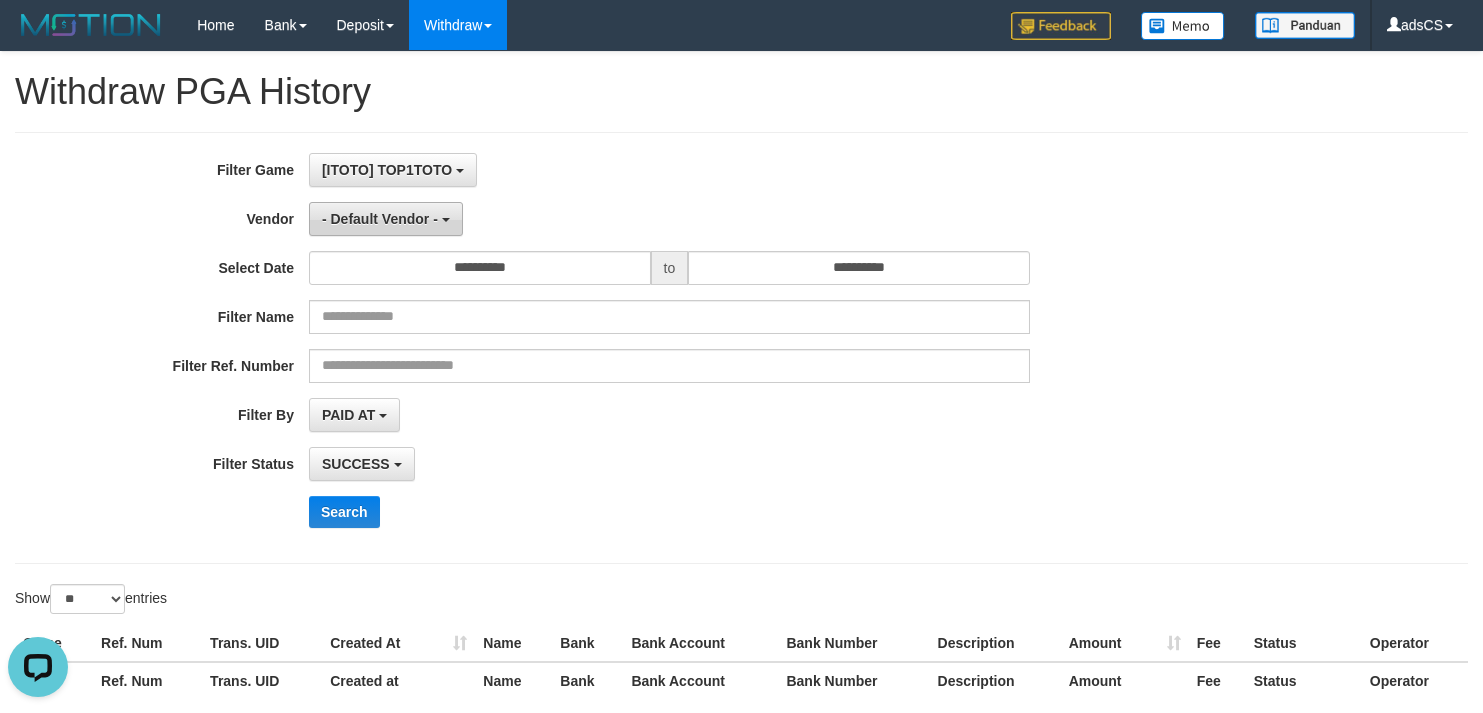 click on "- Default Vendor -" at bounding box center [380, 219] 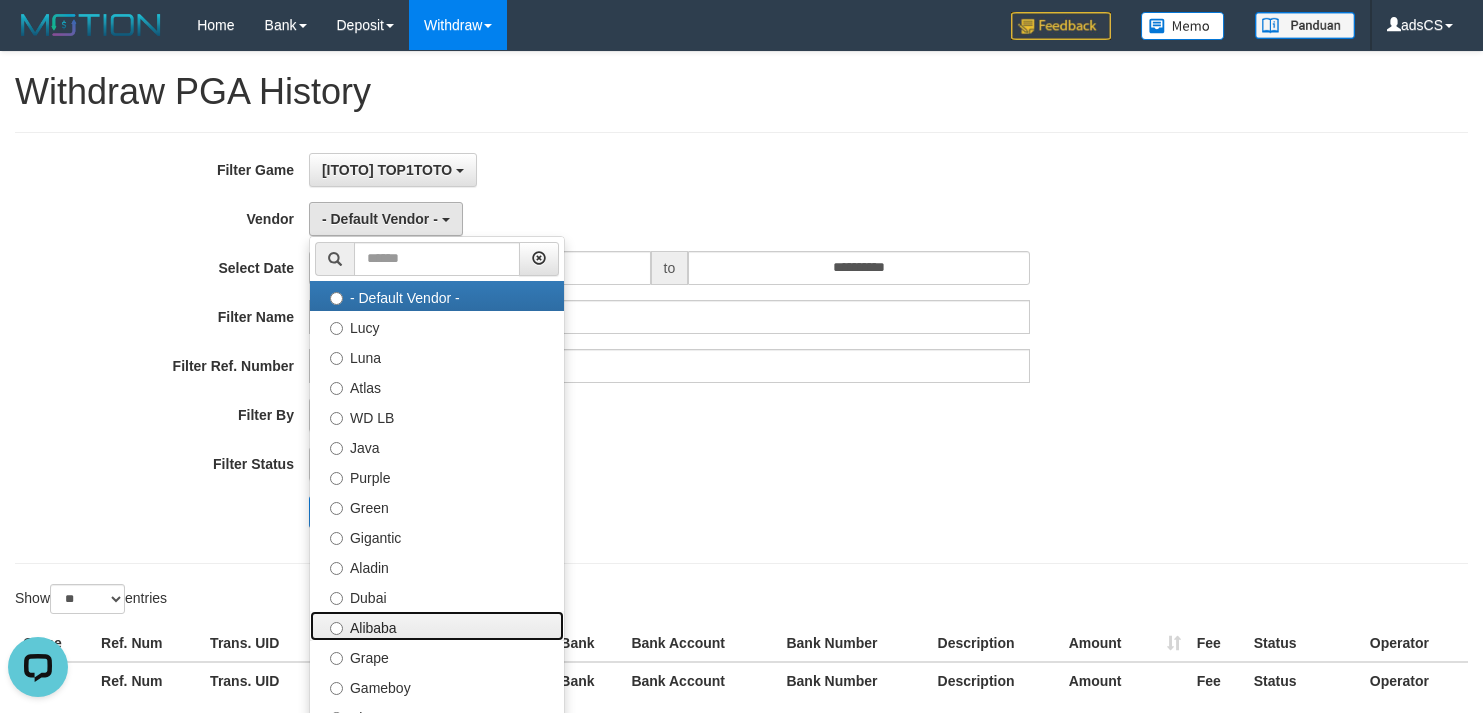 click on "Alibaba" at bounding box center [437, 626] 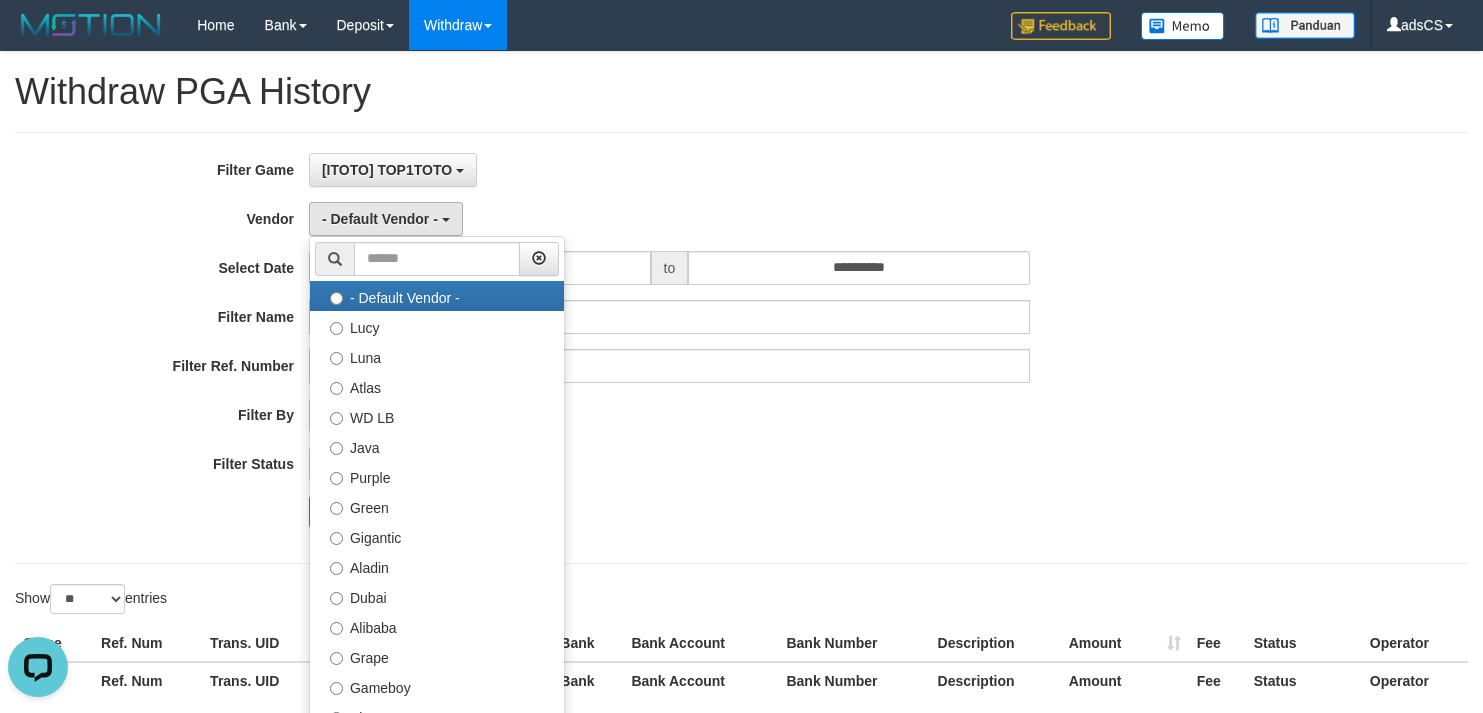 select on "**********" 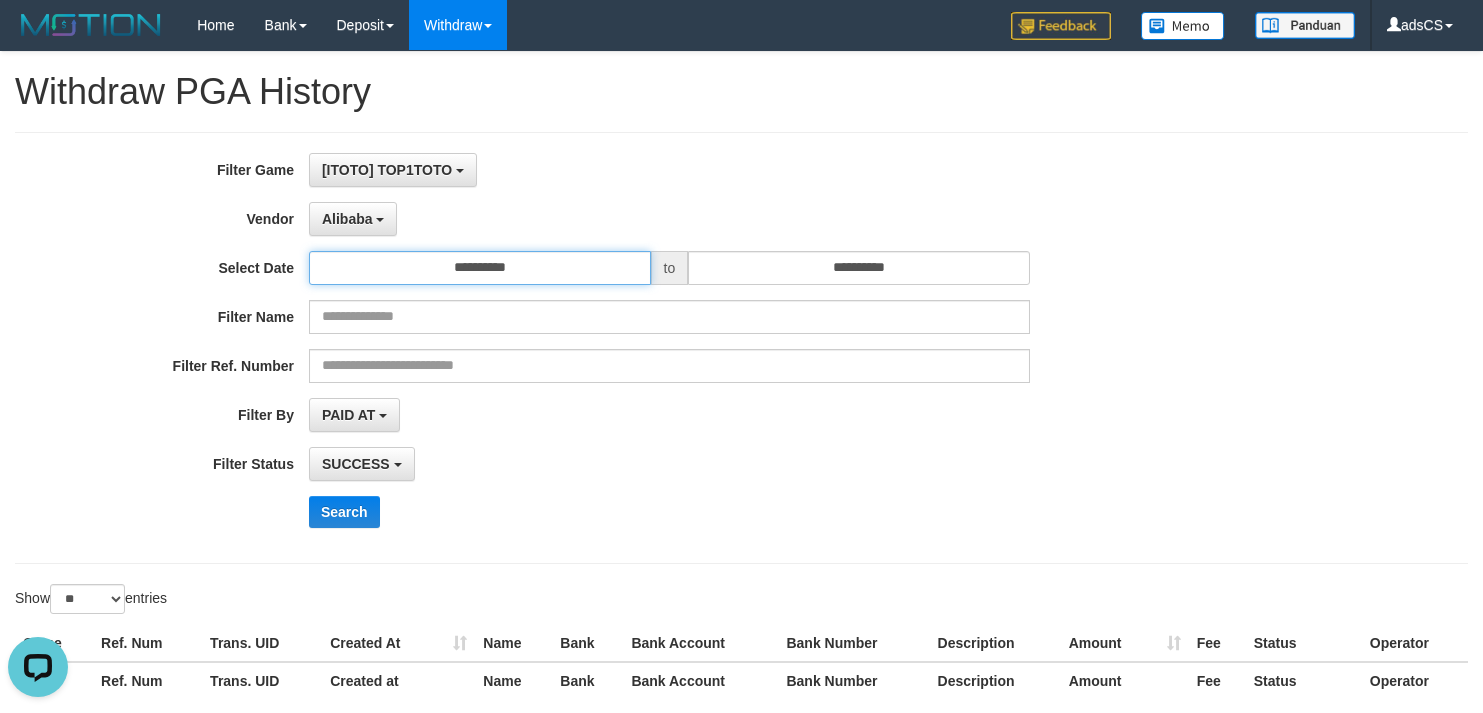 click on "**********" at bounding box center [480, 268] 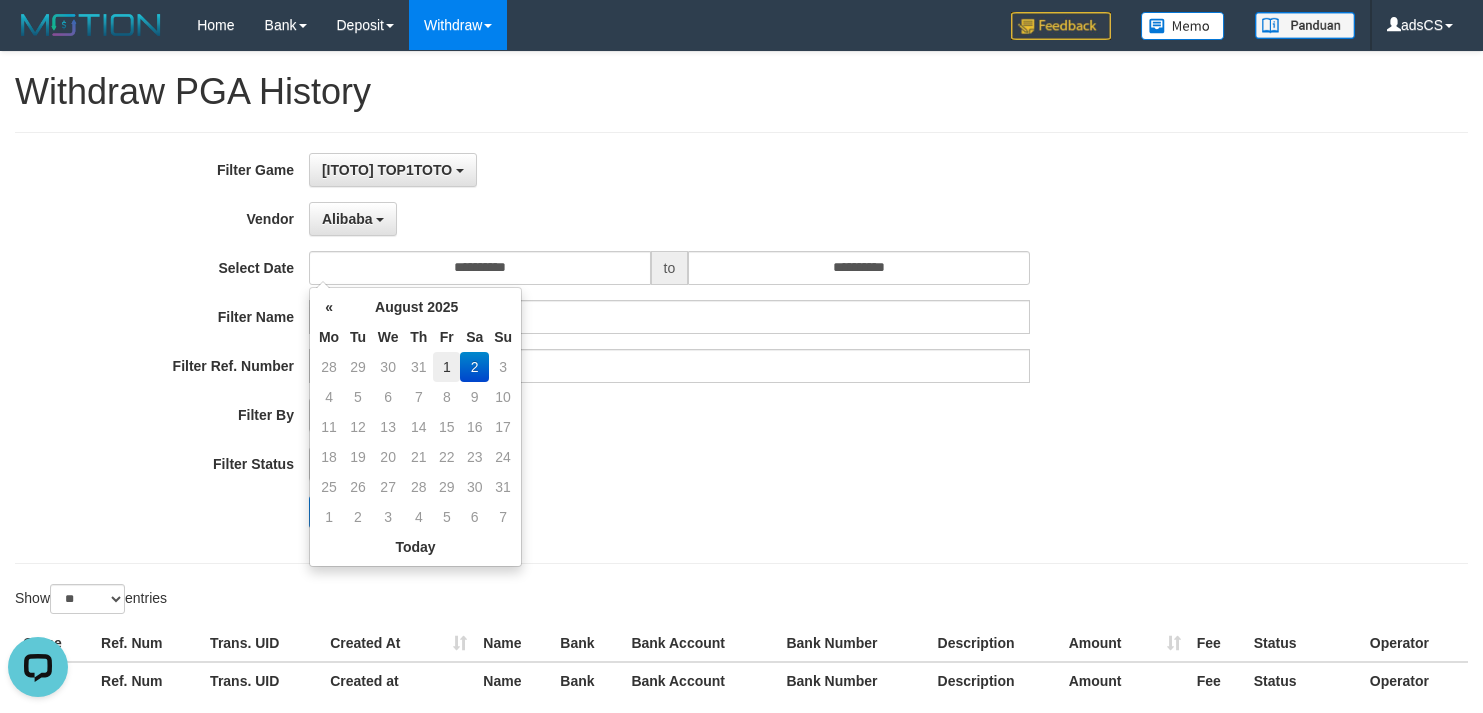click on "1" at bounding box center (446, 367) 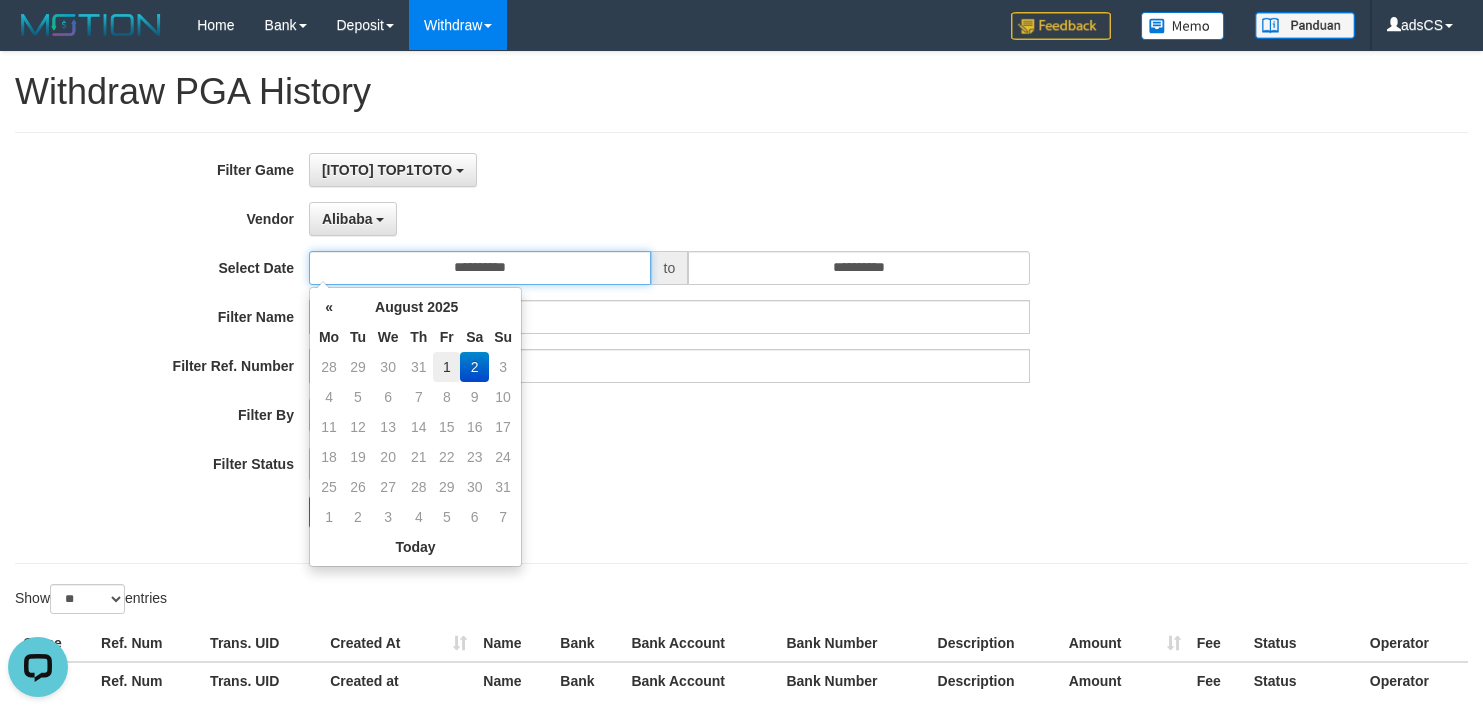 type on "**********" 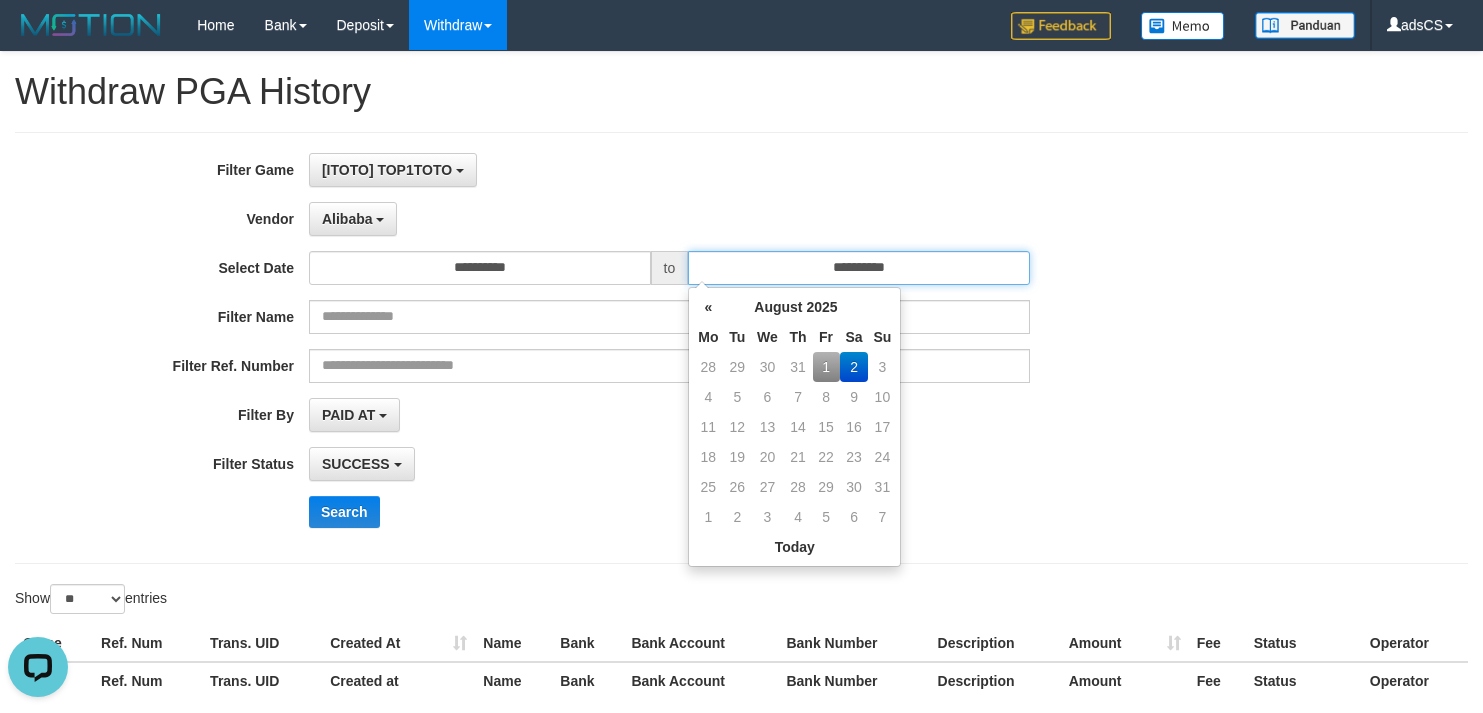 click on "**********" at bounding box center (859, 268) 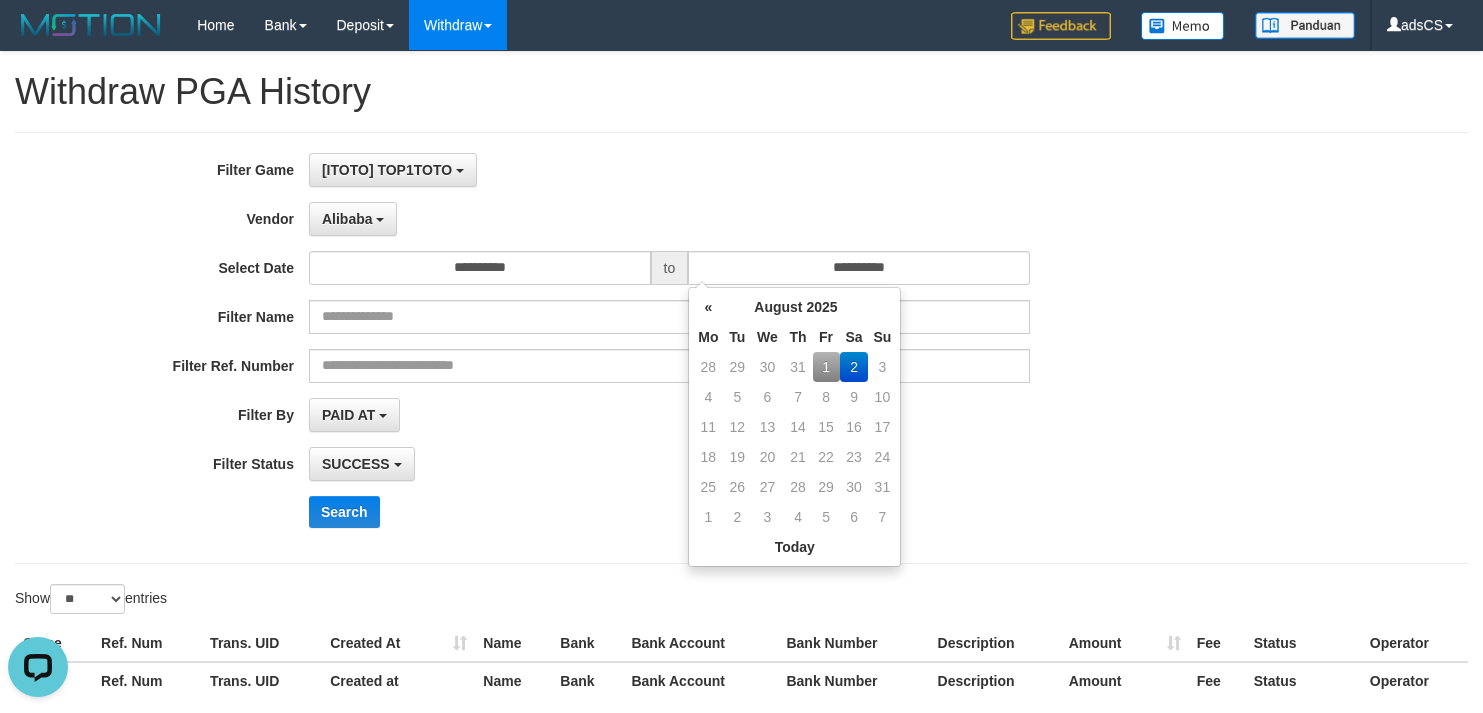 click on "1" at bounding box center (826, 367) 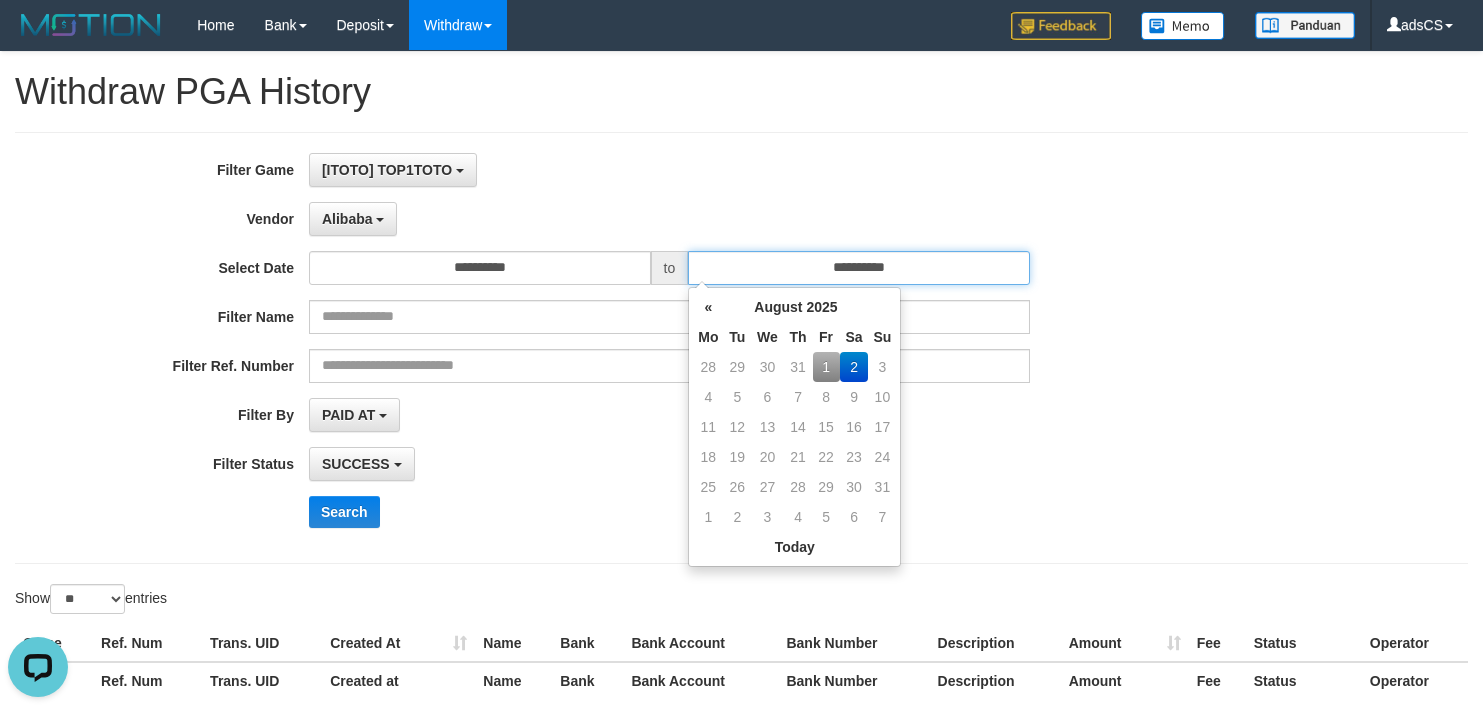 type on "**********" 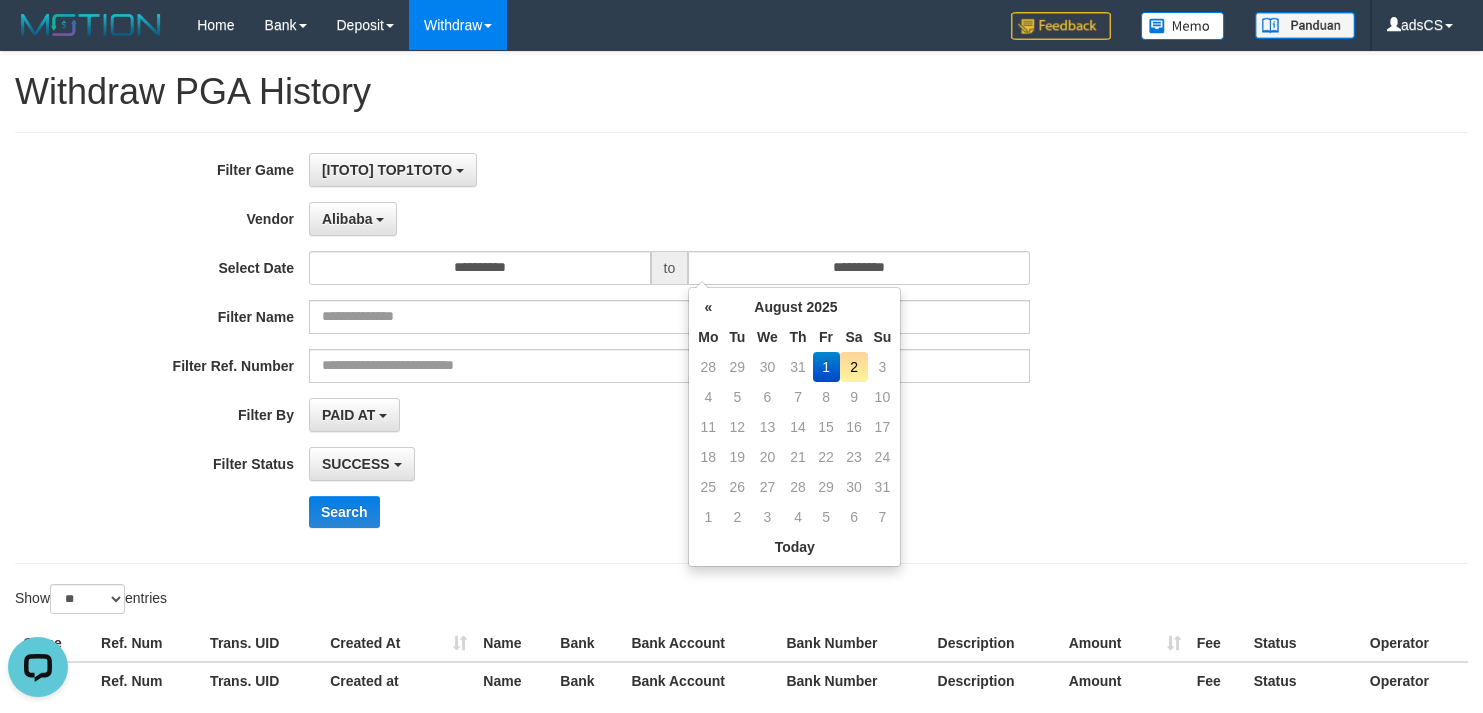 drag, startPoint x: 1165, startPoint y: 451, endPoint x: 1033, endPoint y: 435, distance: 132.96616 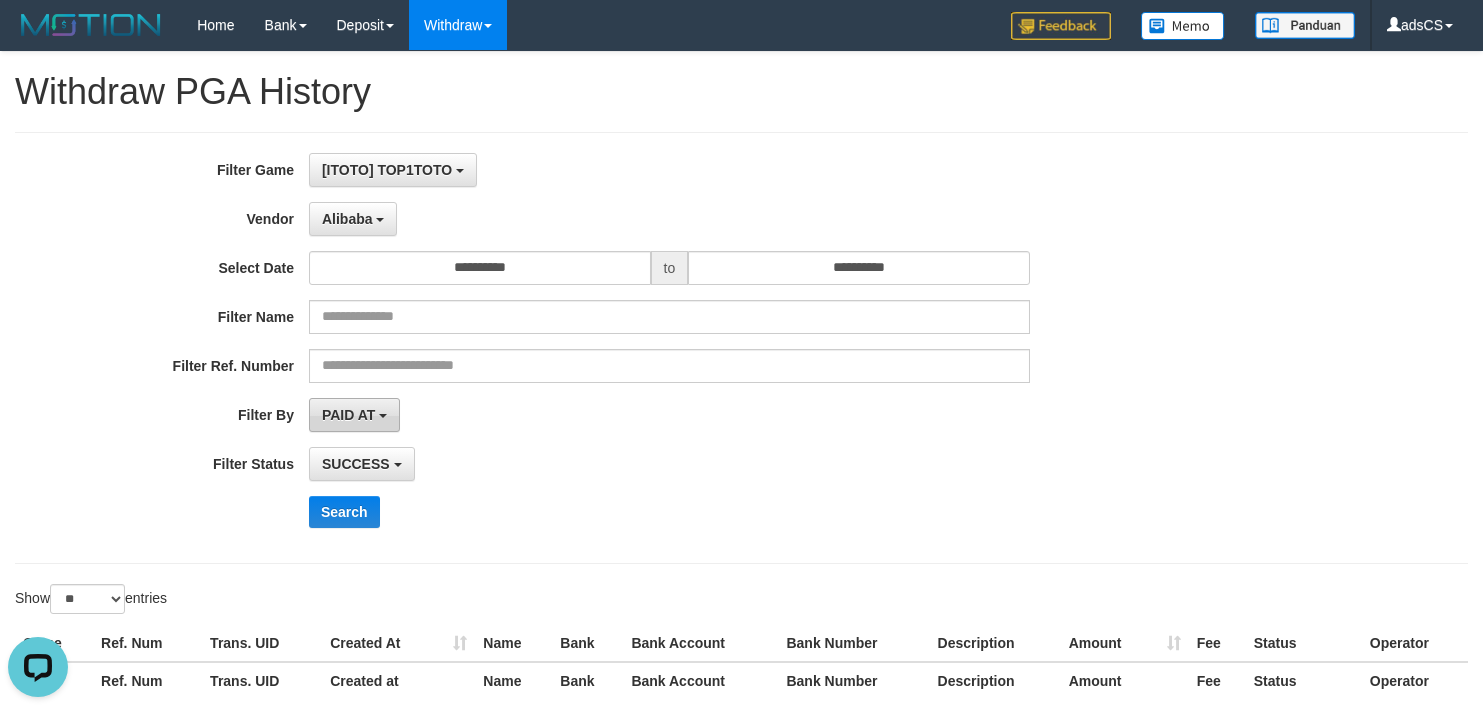 click at bounding box center [383, 416] 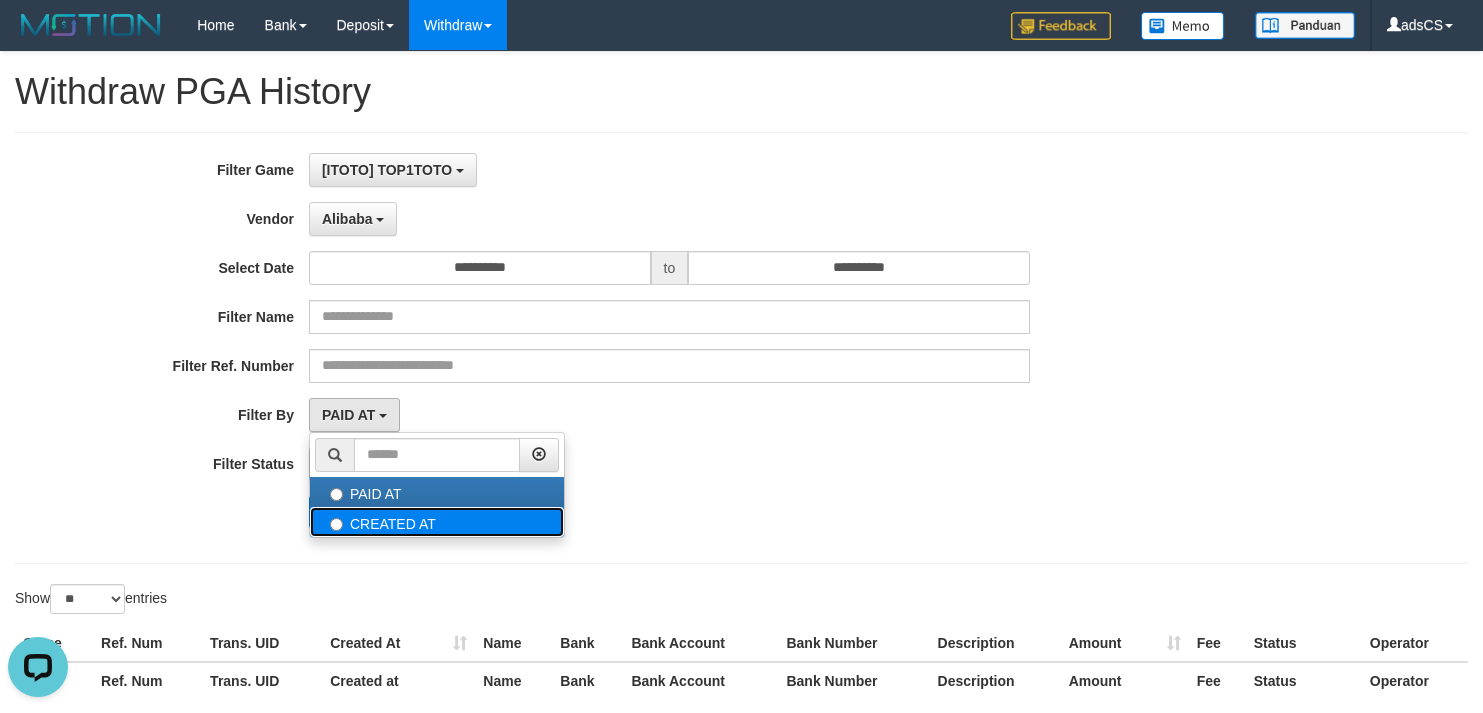 click on "CREATED AT" at bounding box center (437, 522) 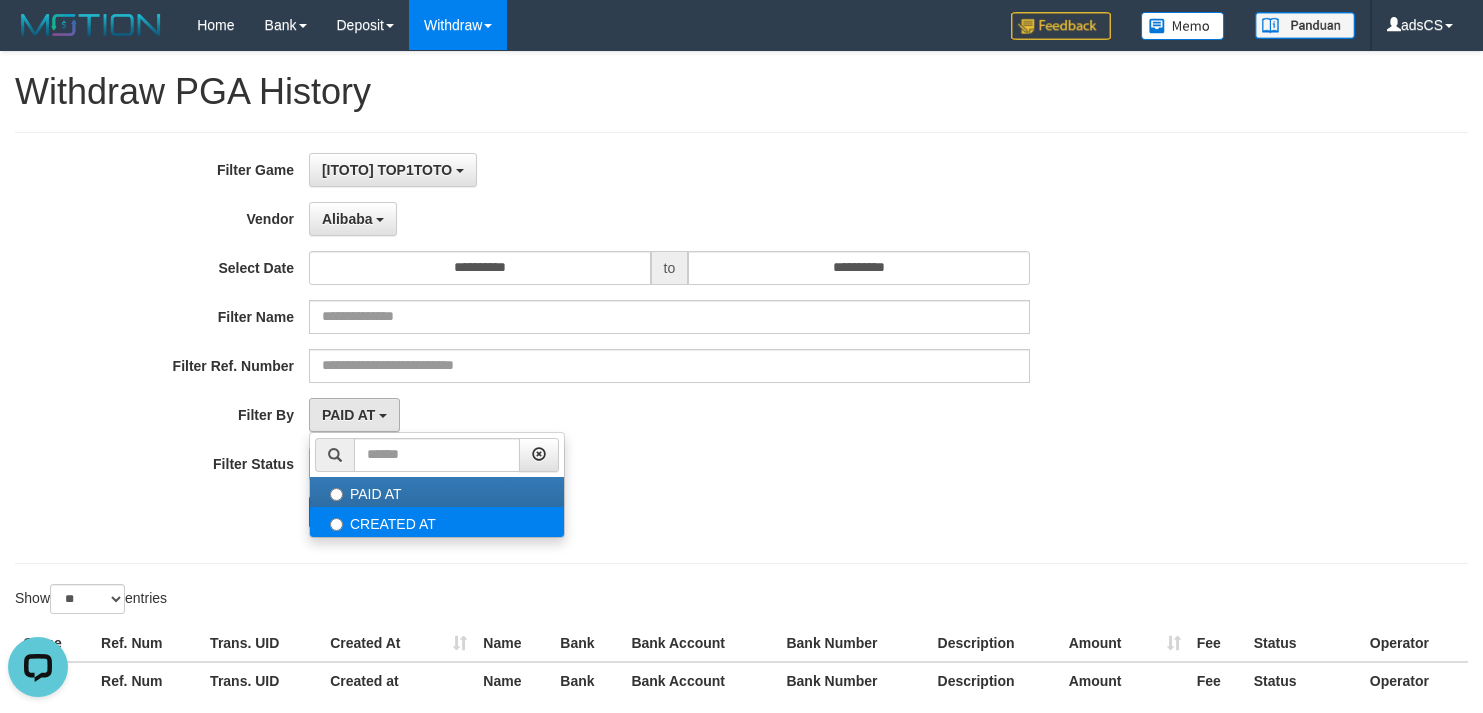 select on "*" 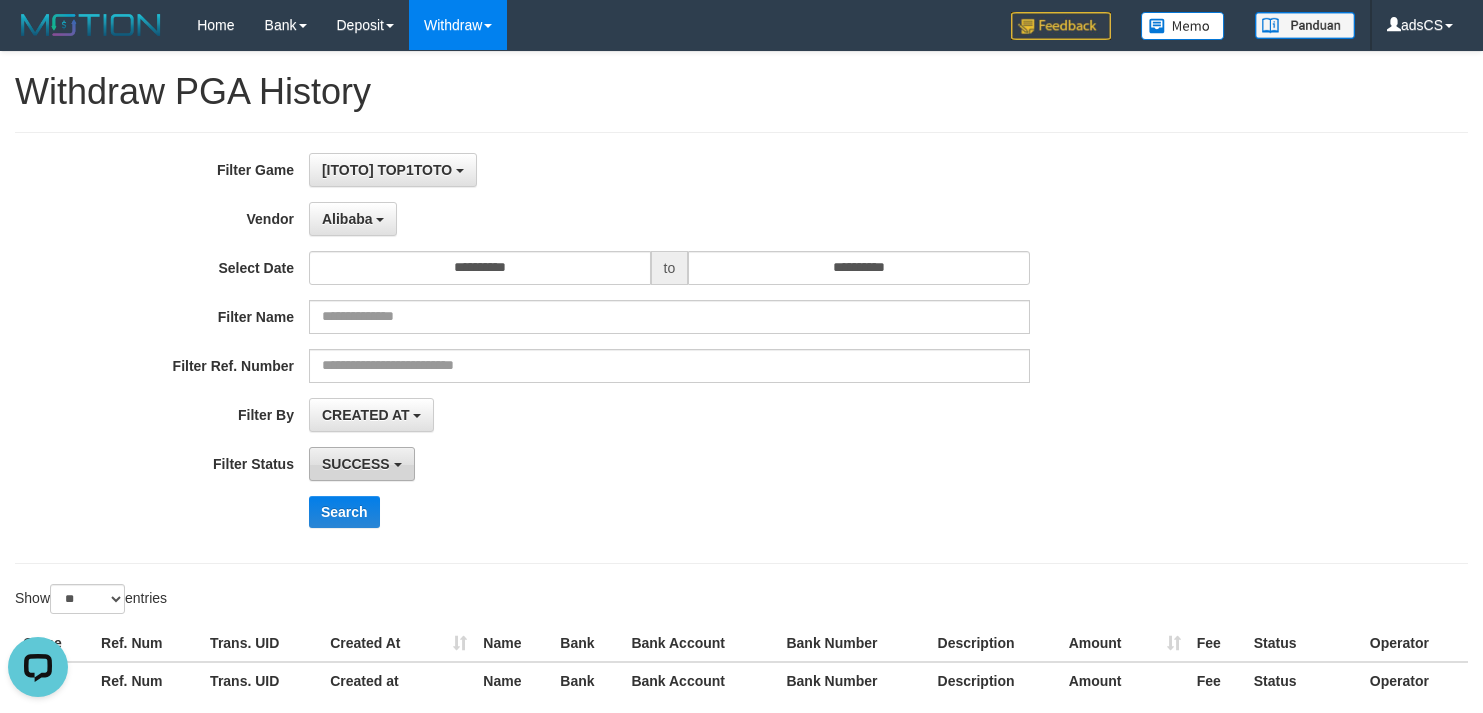 click on "SUCCESS" at bounding box center [356, 464] 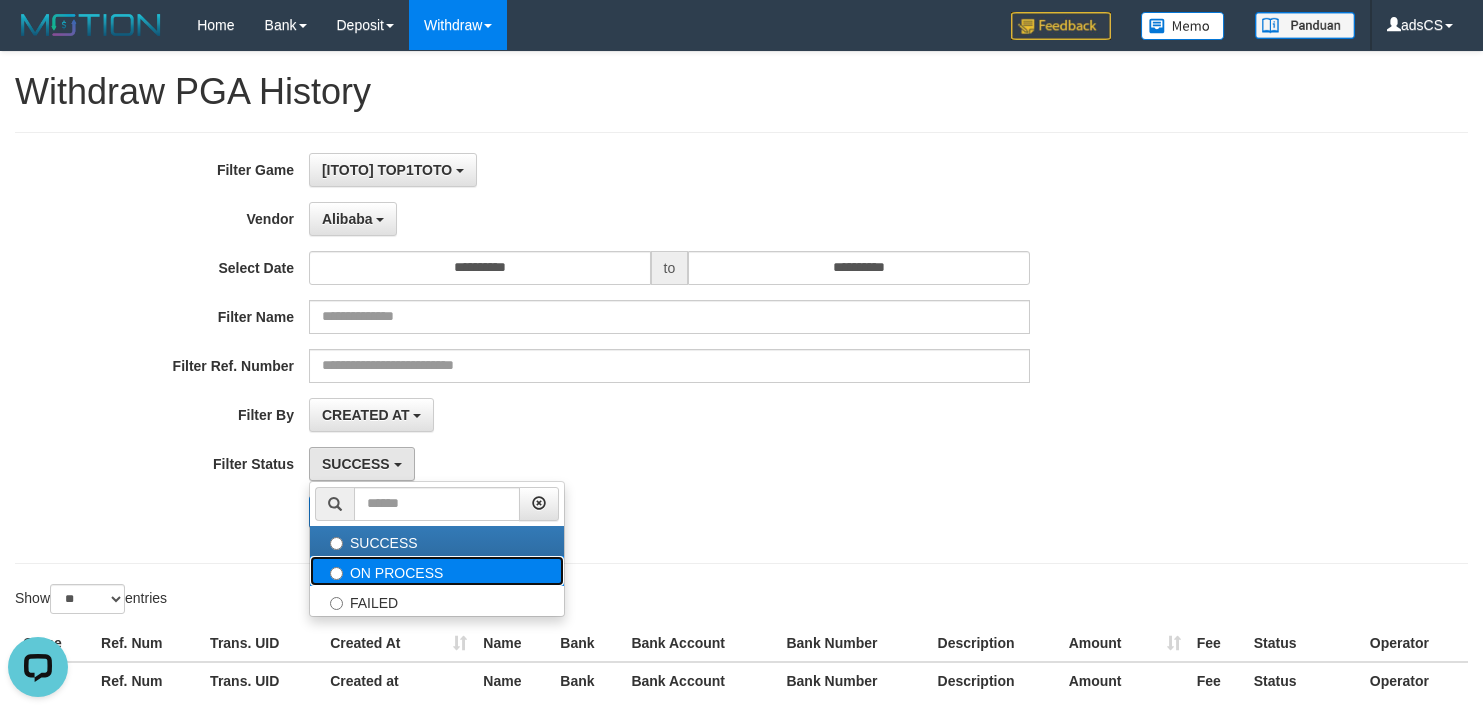 click on "ON PROCESS" at bounding box center [437, 571] 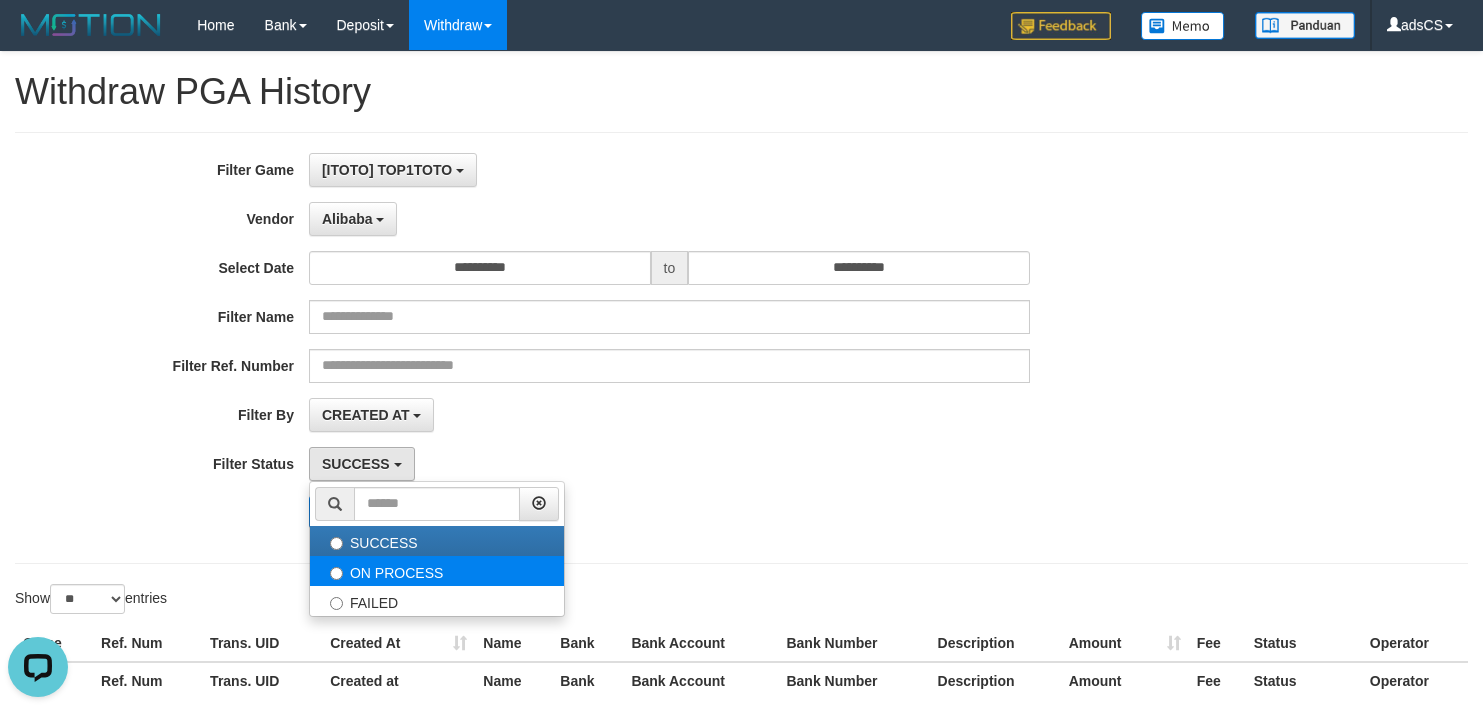select on "*" 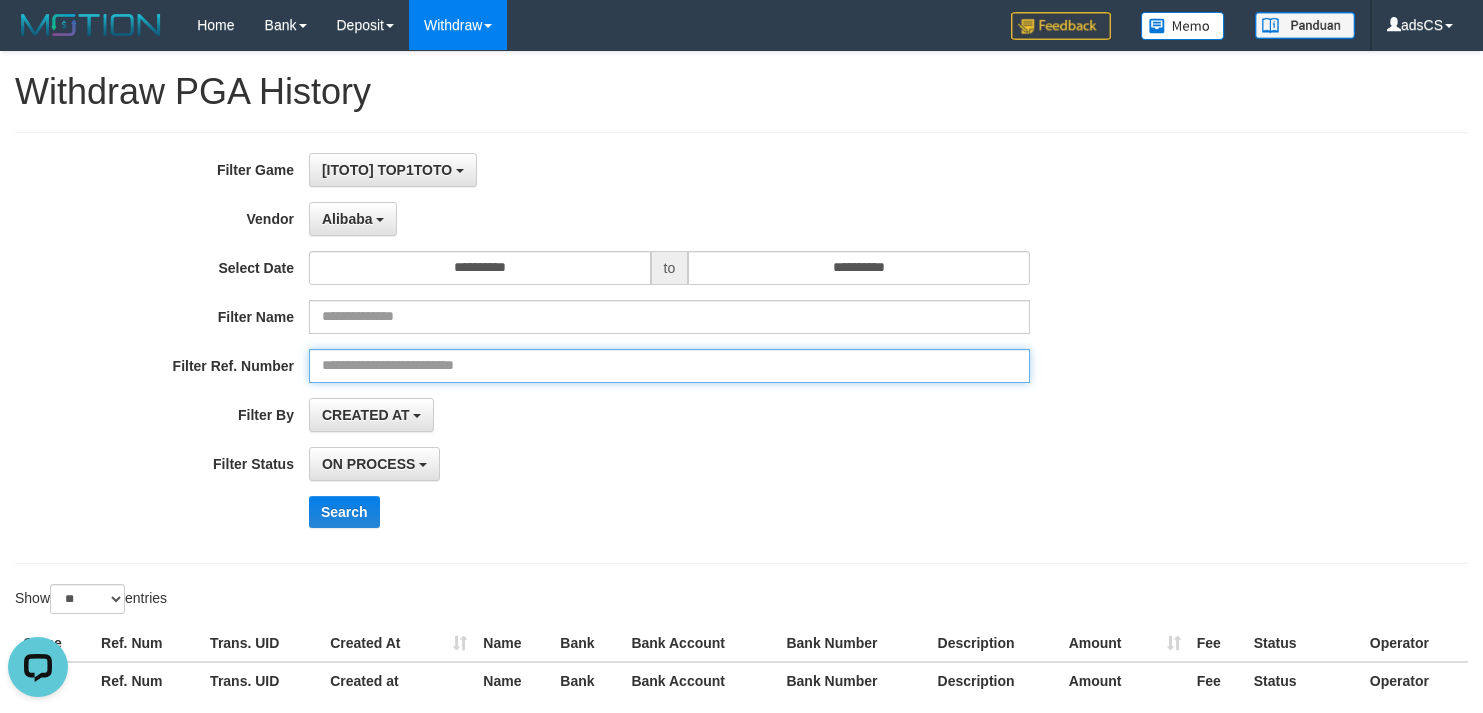 click at bounding box center (669, 366) 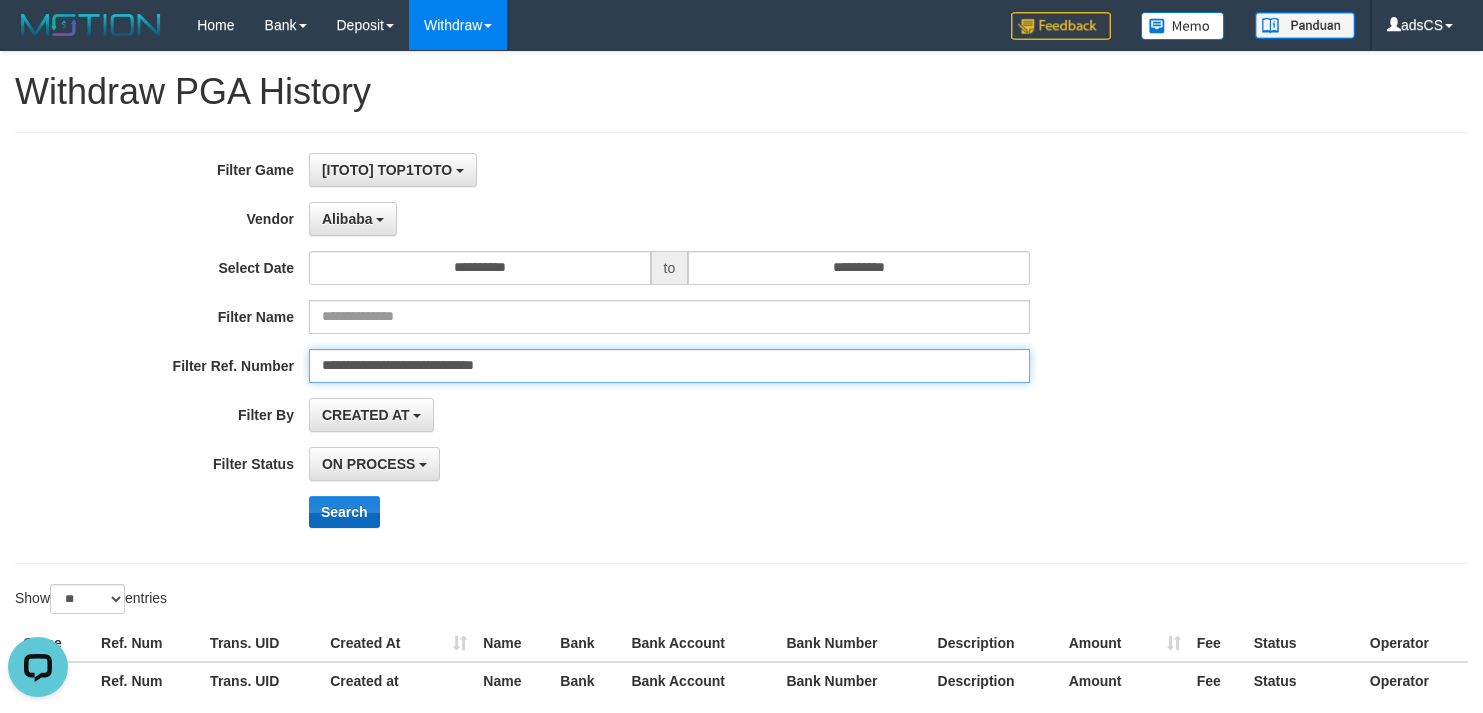 type on "**********" 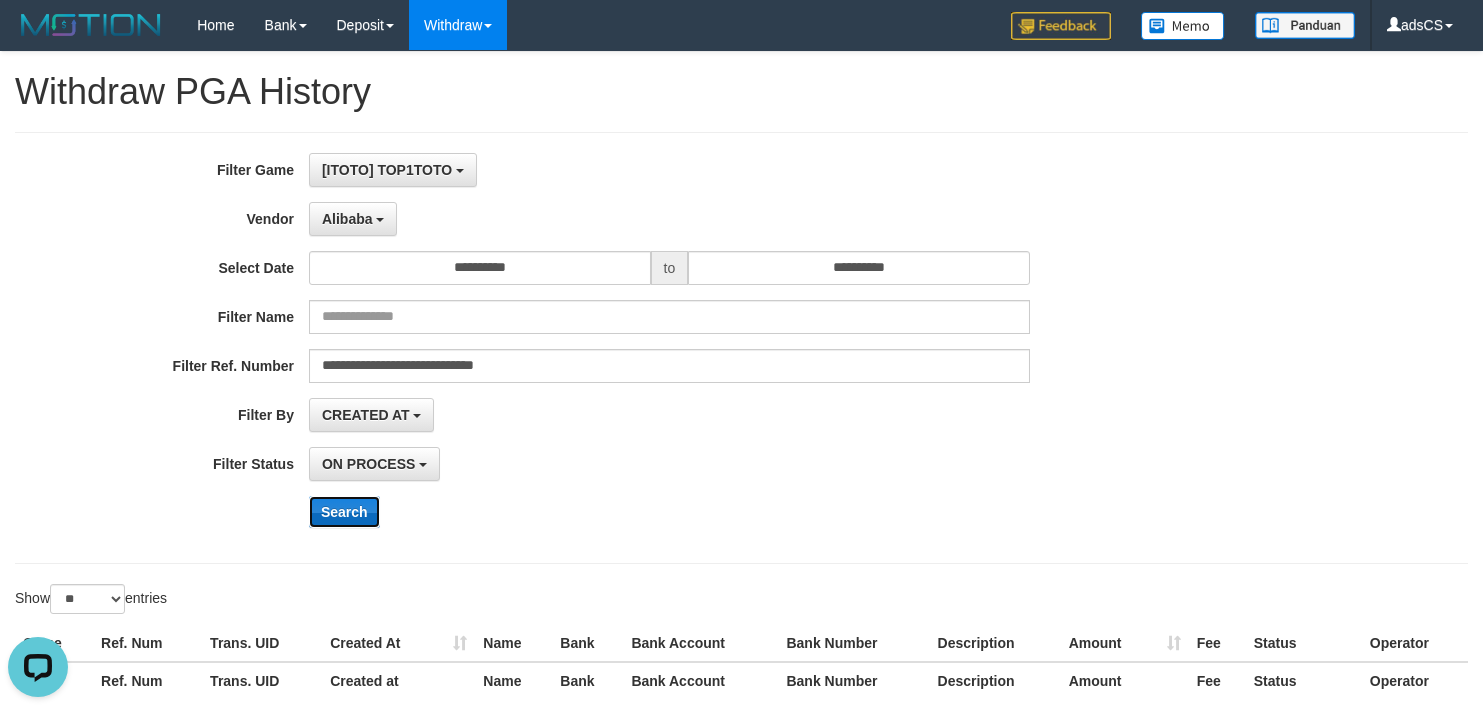 click on "Search" at bounding box center [344, 512] 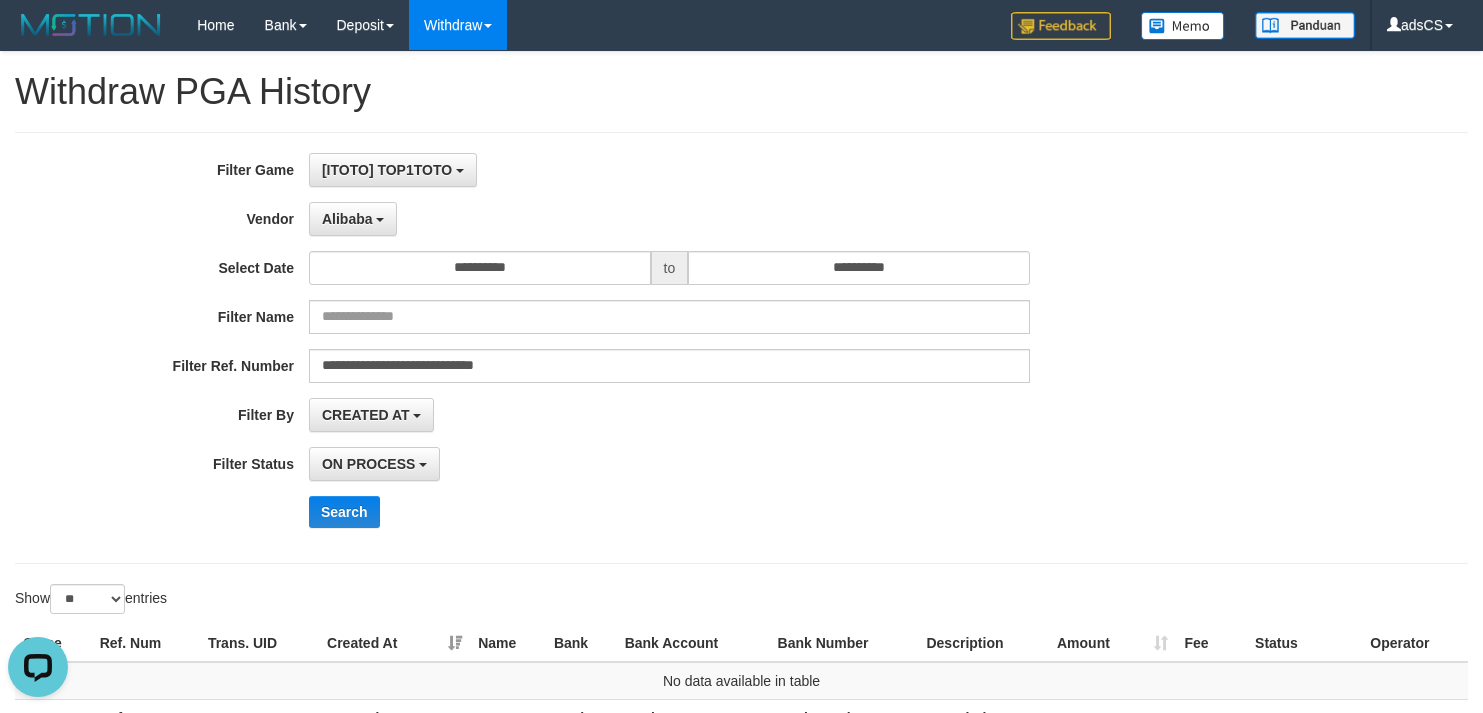 drag, startPoint x: 1352, startPoint y: 482, endPoint x: 1347, endPoint y: 456, distance: 26.476404 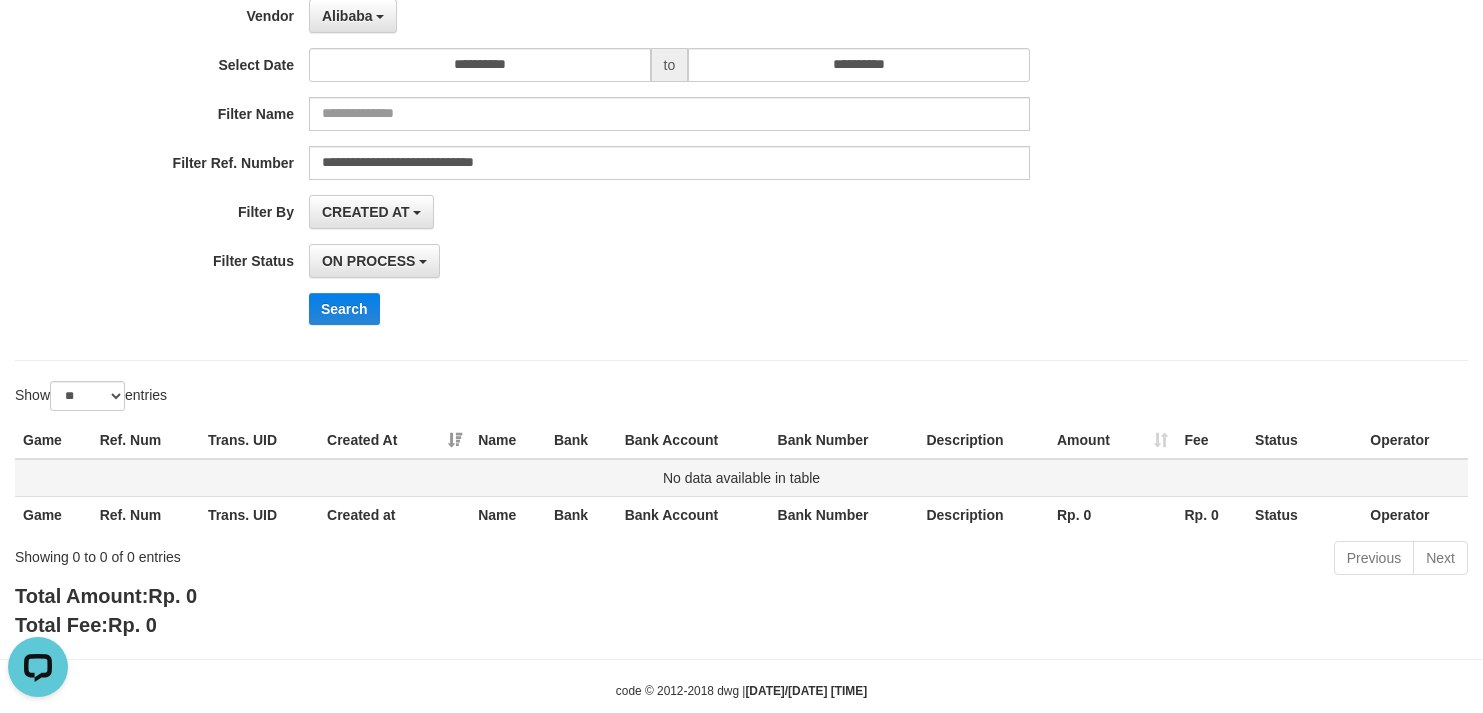 scroll, scrollTop: 240, scrollLeft: 0, axis: vertical 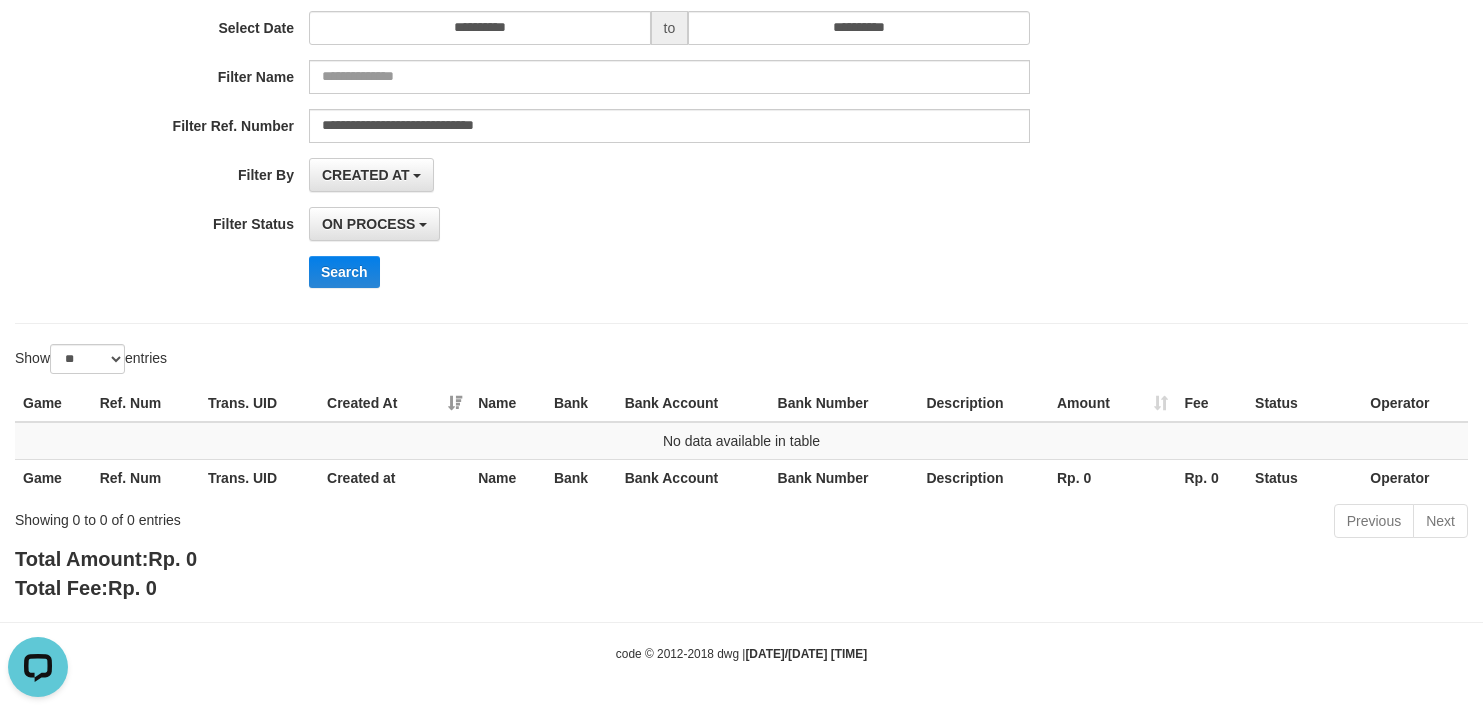 click on "**********" at bounding box center [741, 108] 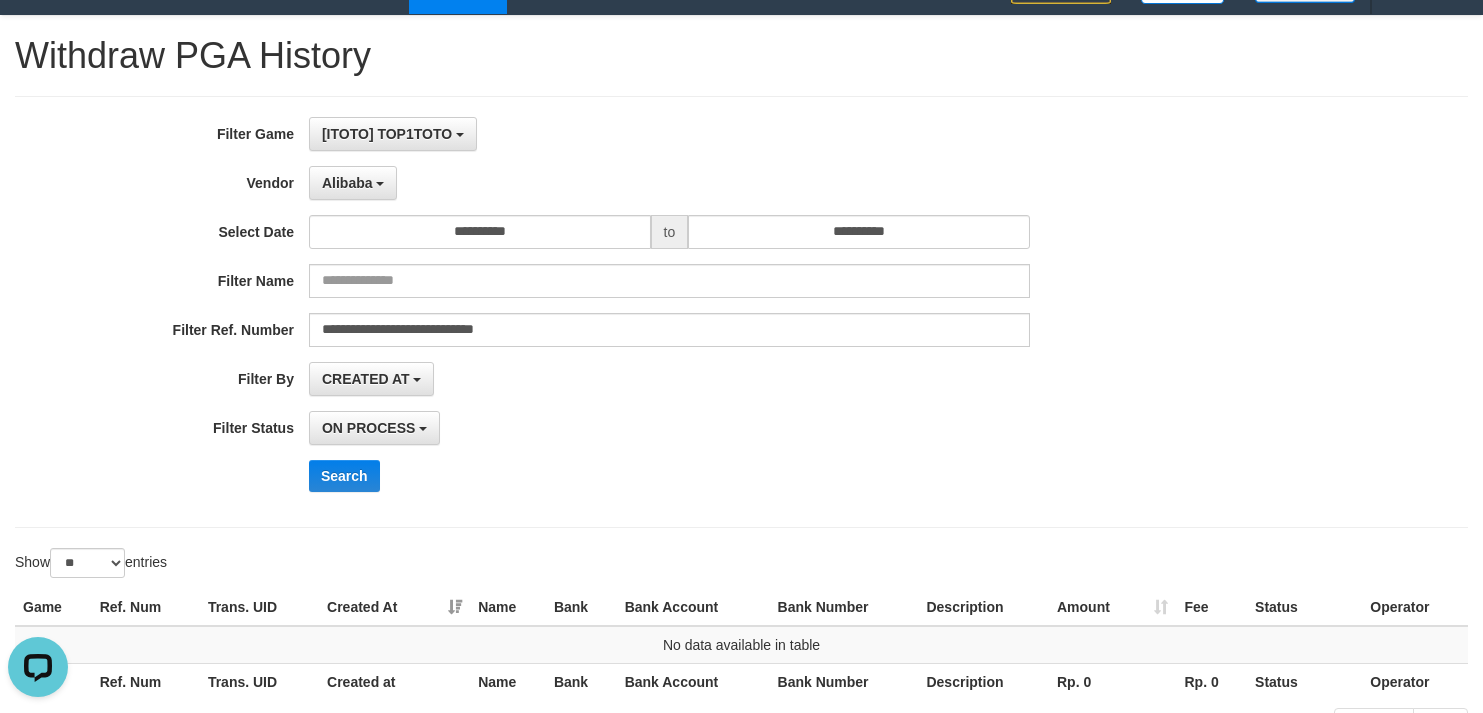 scroll, scrollTop: 0, scrollLeft: 0, axis: both 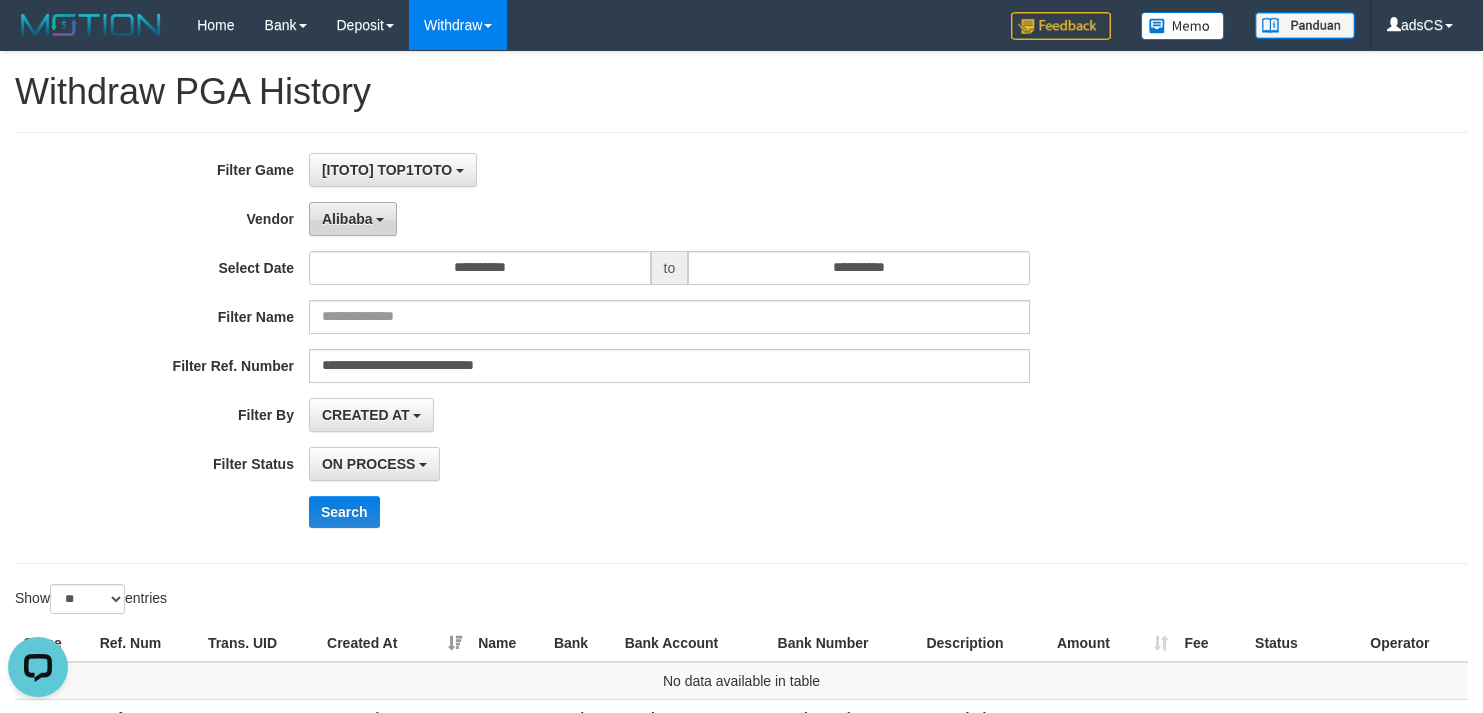 click on "Alibaba" at bounding box center [347, 219] 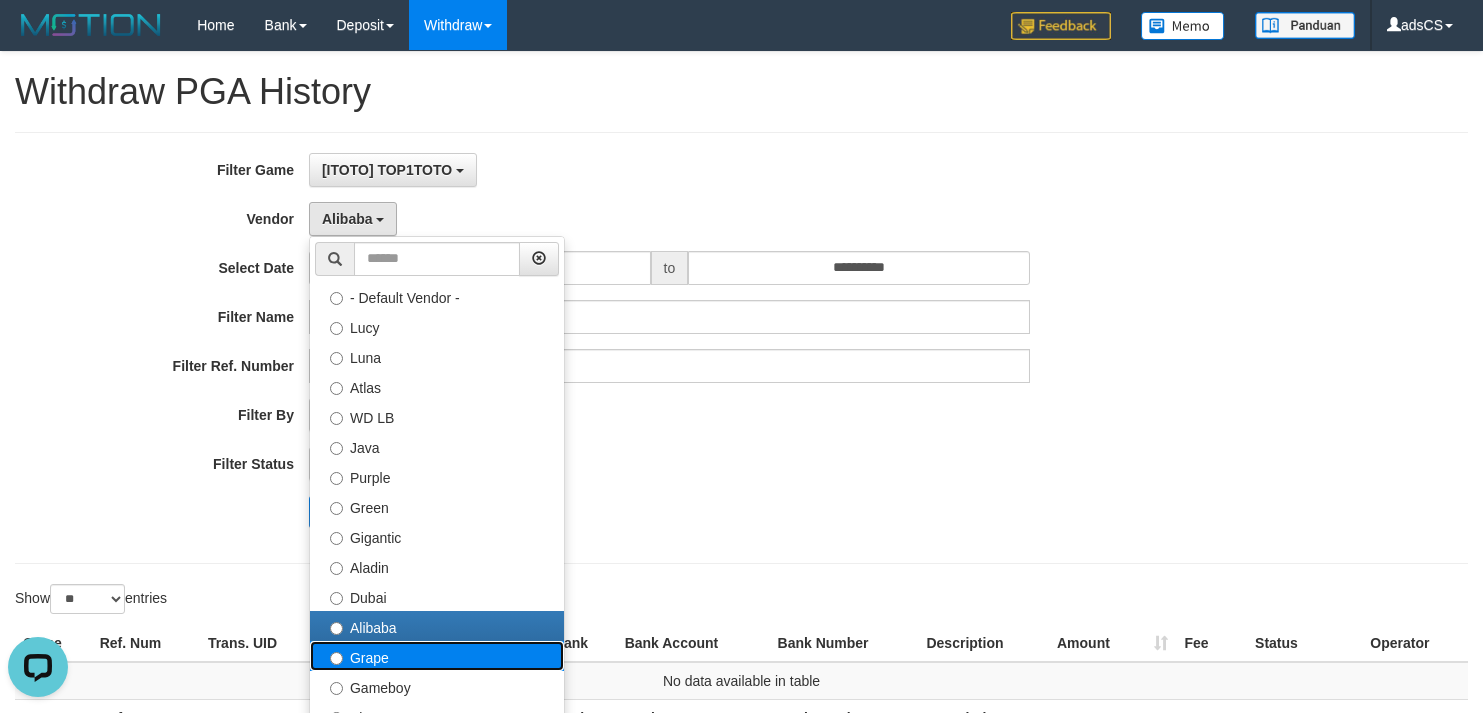 click on "Grape" at bounding box center (437, 656) 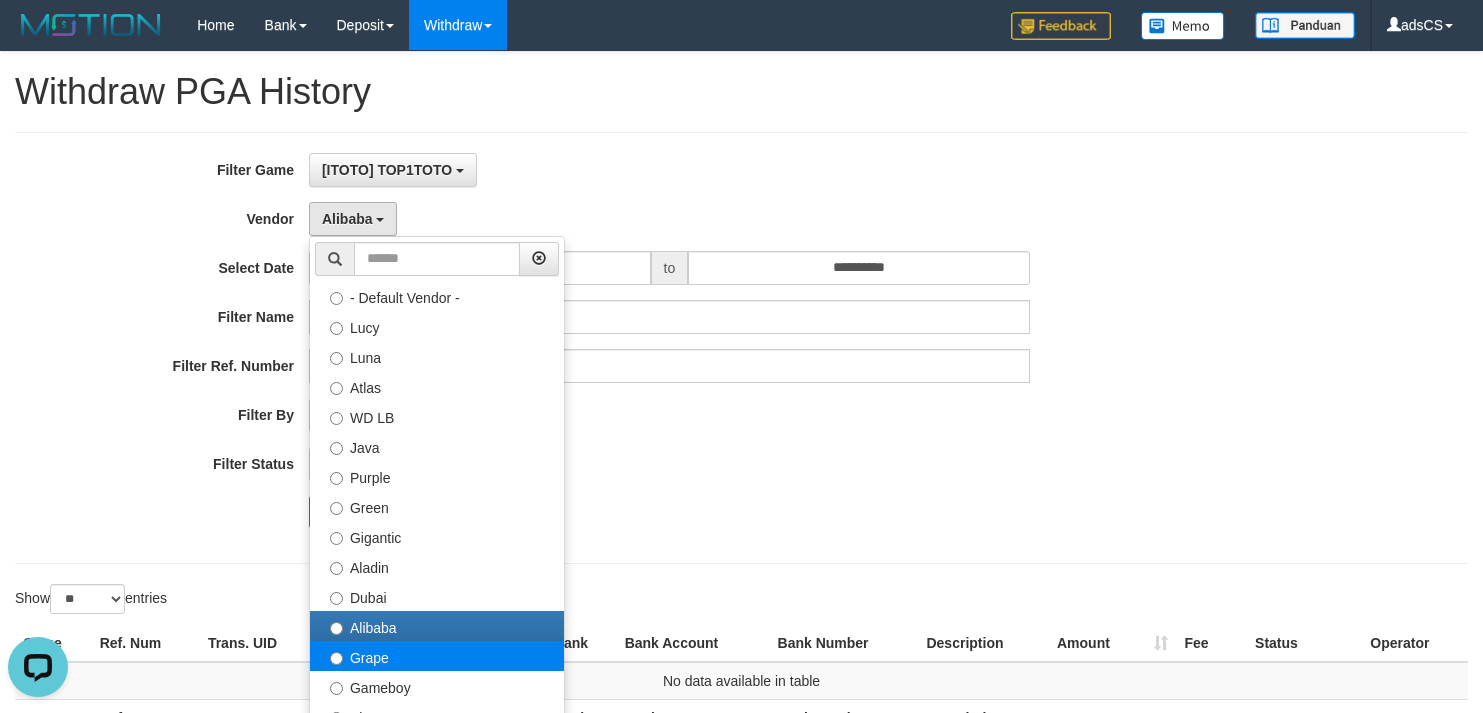 select on "**********" 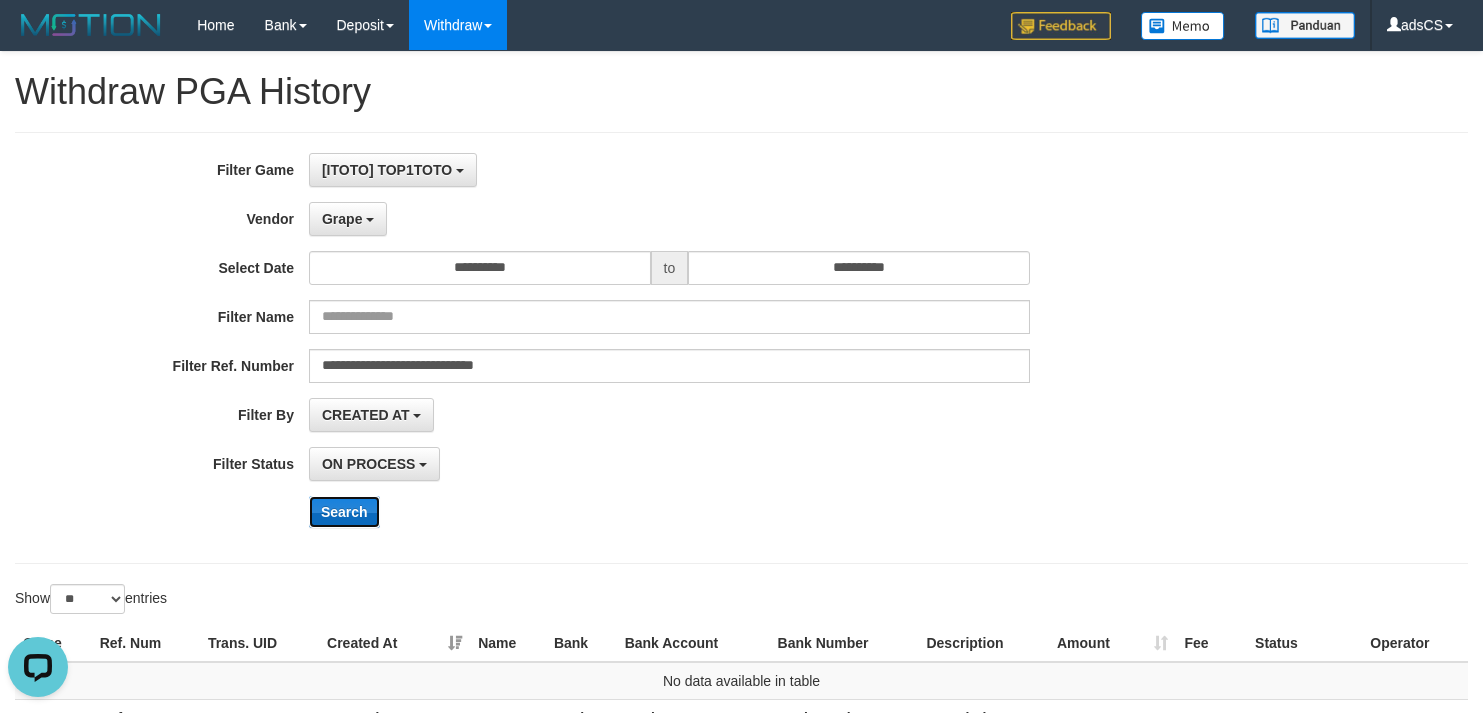 click on "Search" at bounding box center (344, 512) 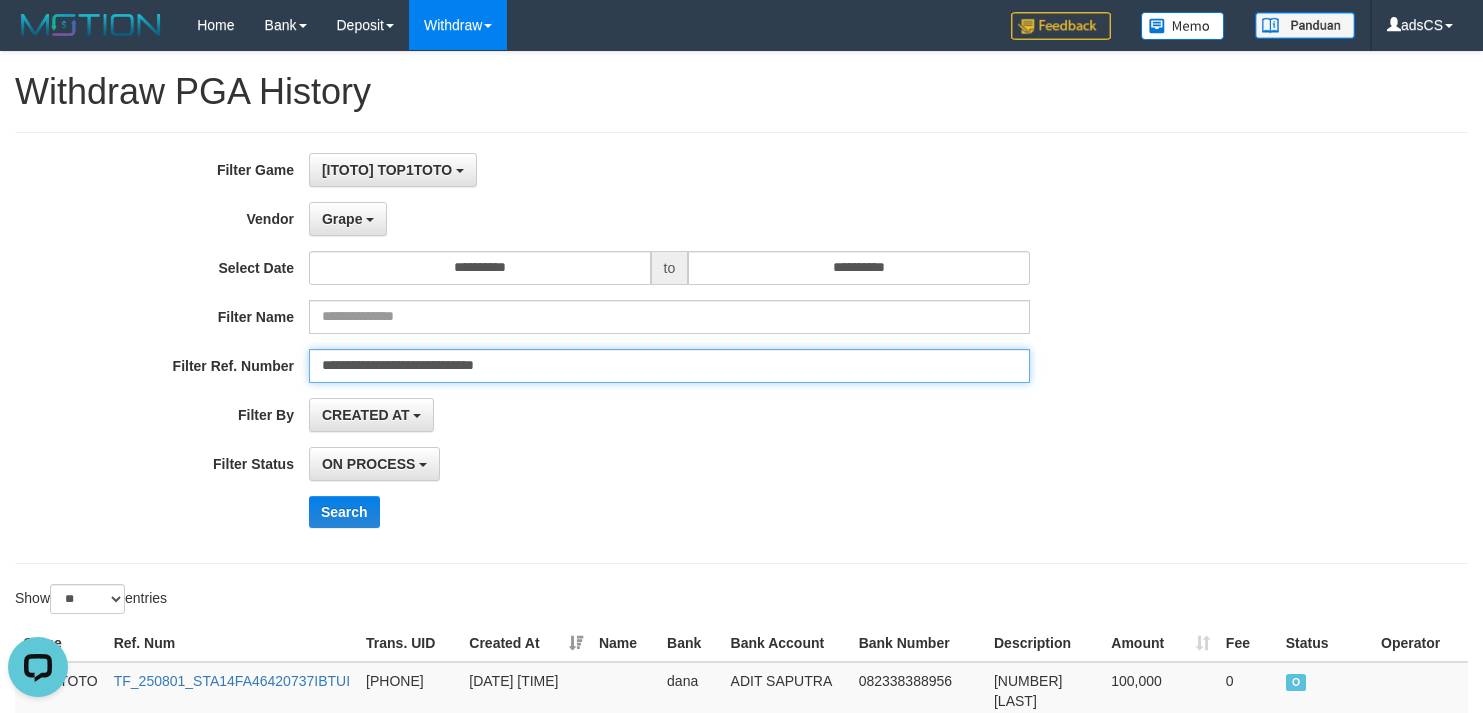 drag, startPoint x: 561, startPoint y: 368, endPoint x: 10, endPoint y: 316, distance: 553.4483 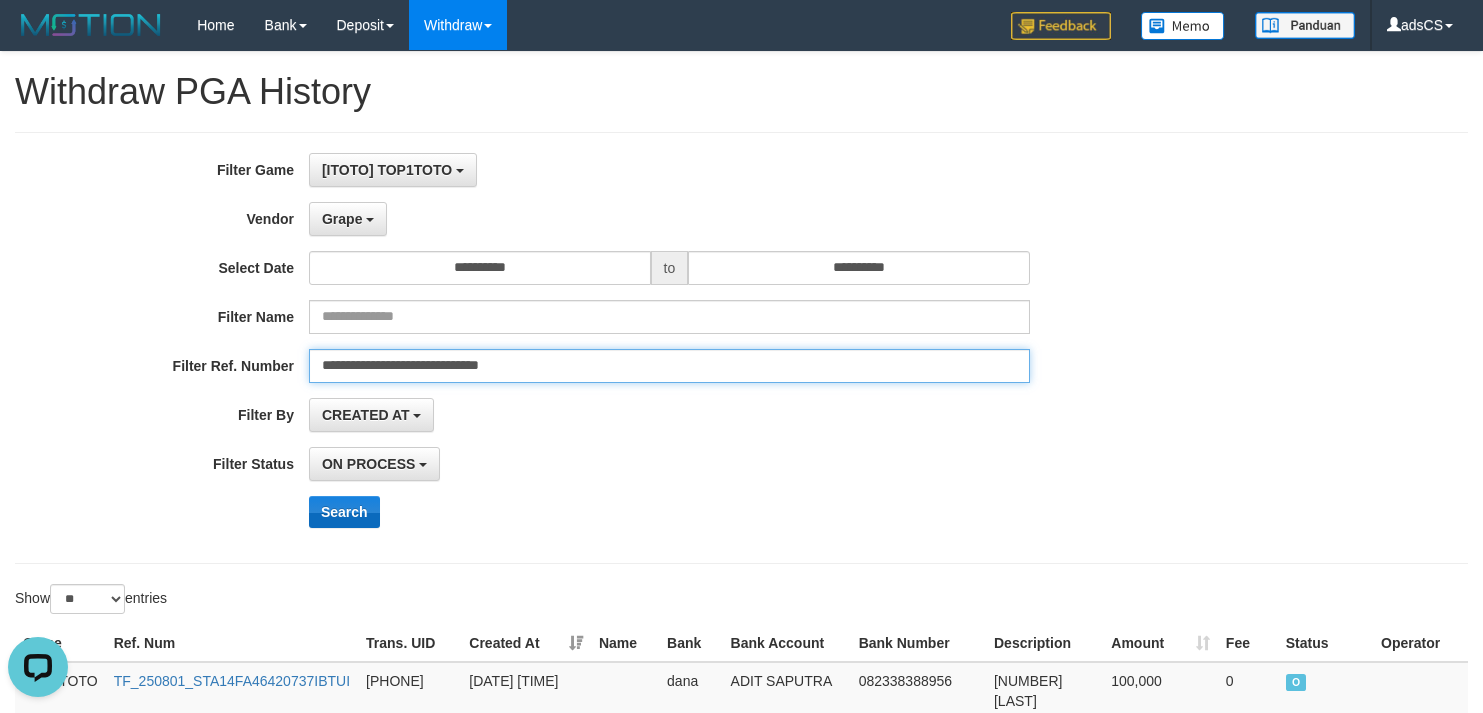type on "**********" 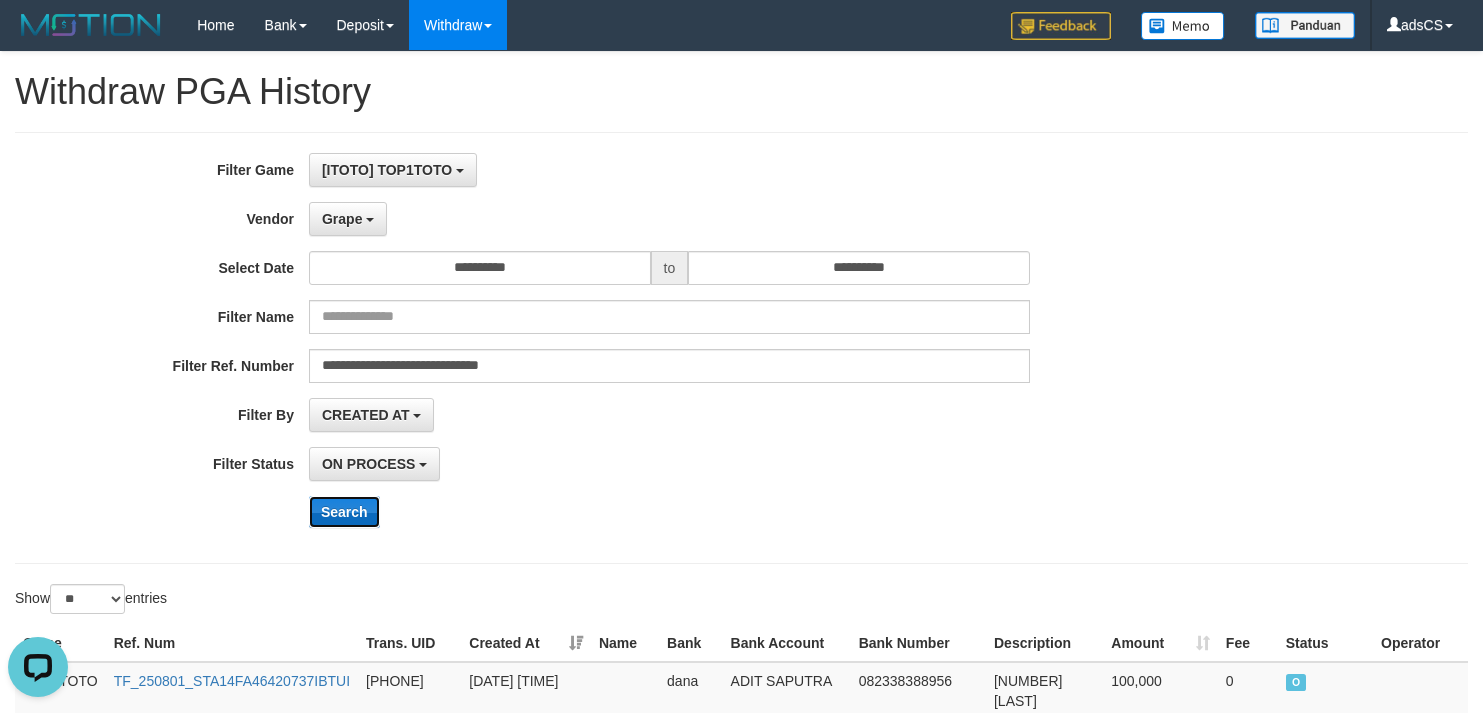 click on "Search" at bounding box center [344, 512] 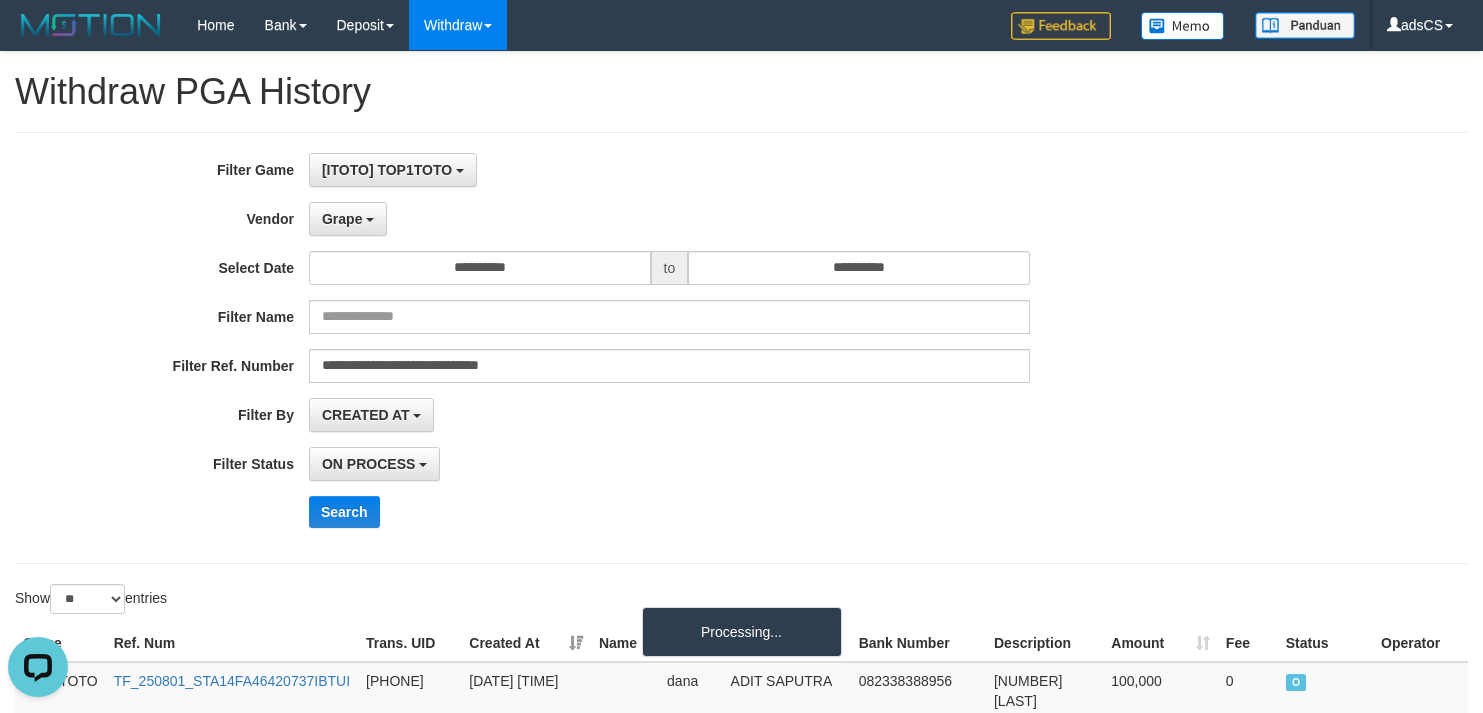 click on "**********" at bounding box center [741, 348] 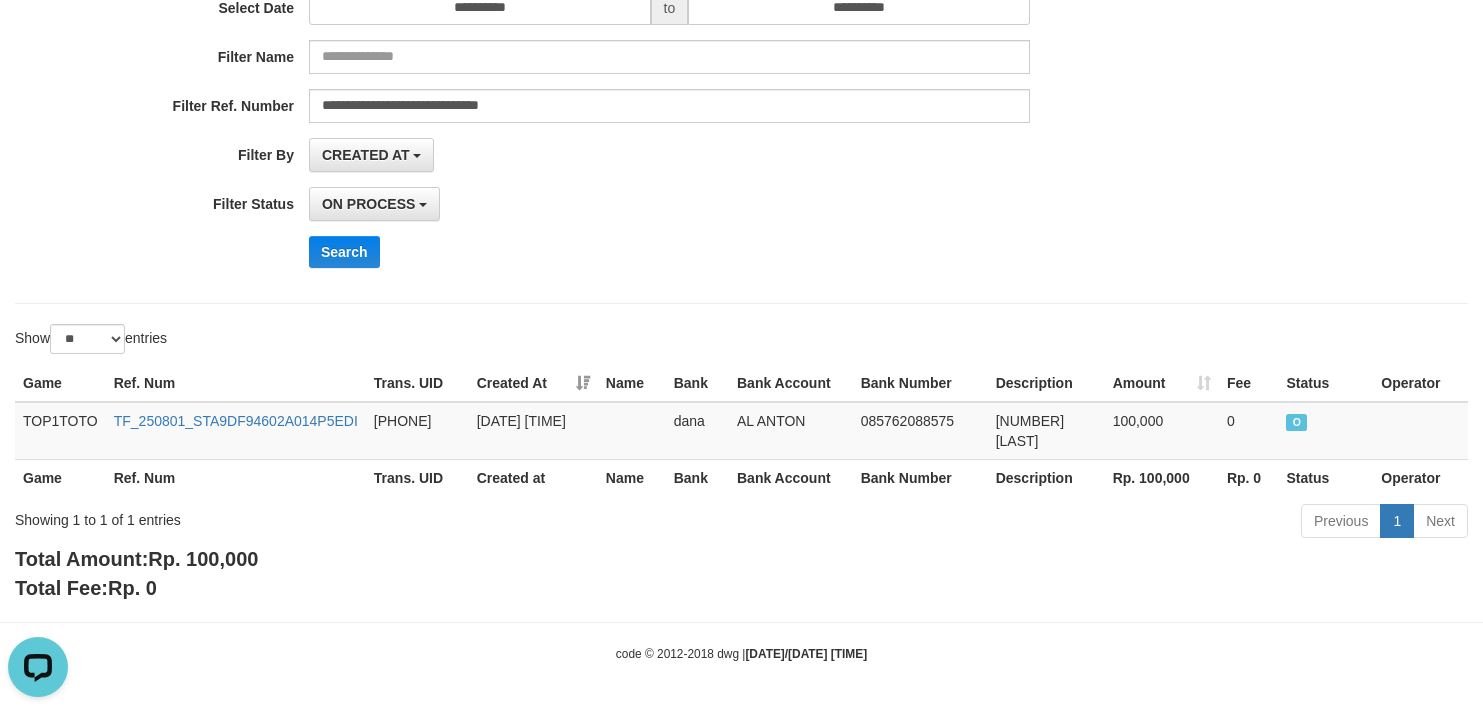 click on "**********" at bounding box center (741, 88) 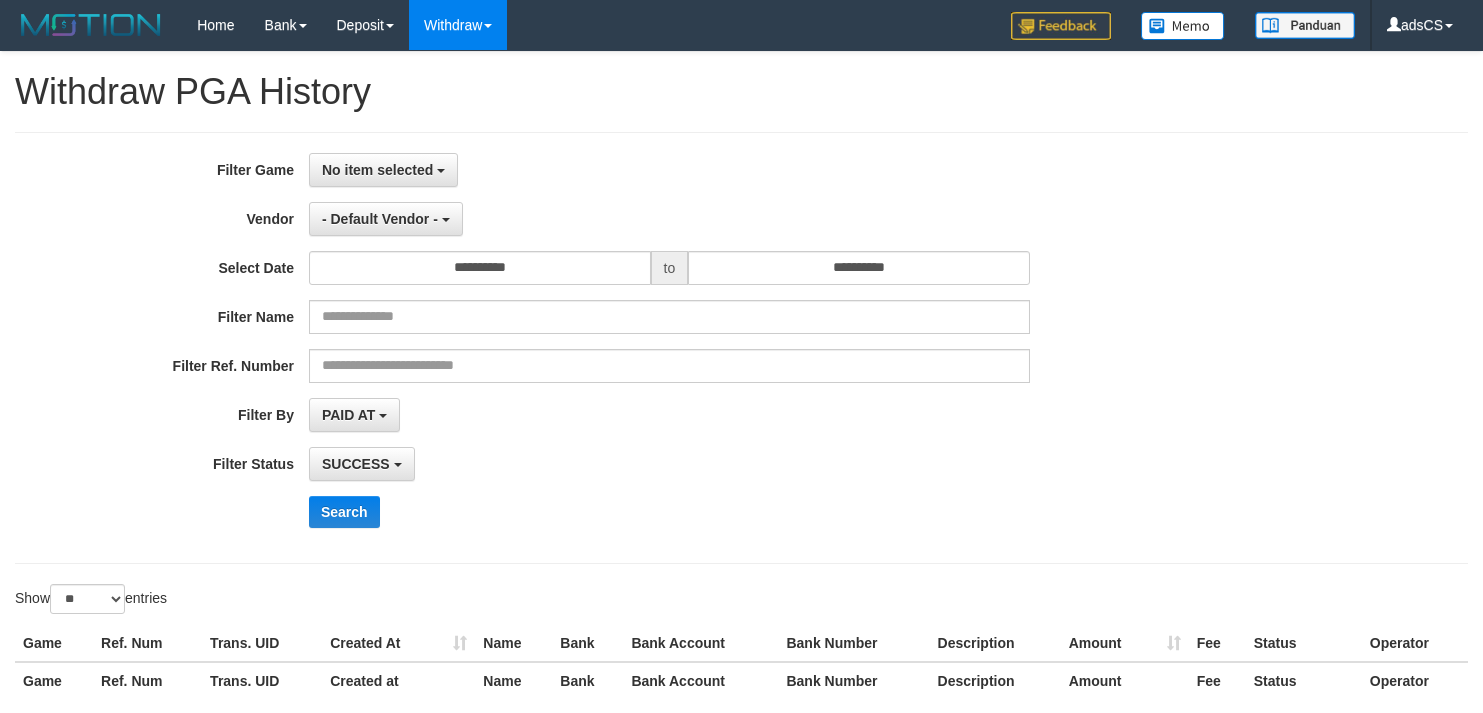 select 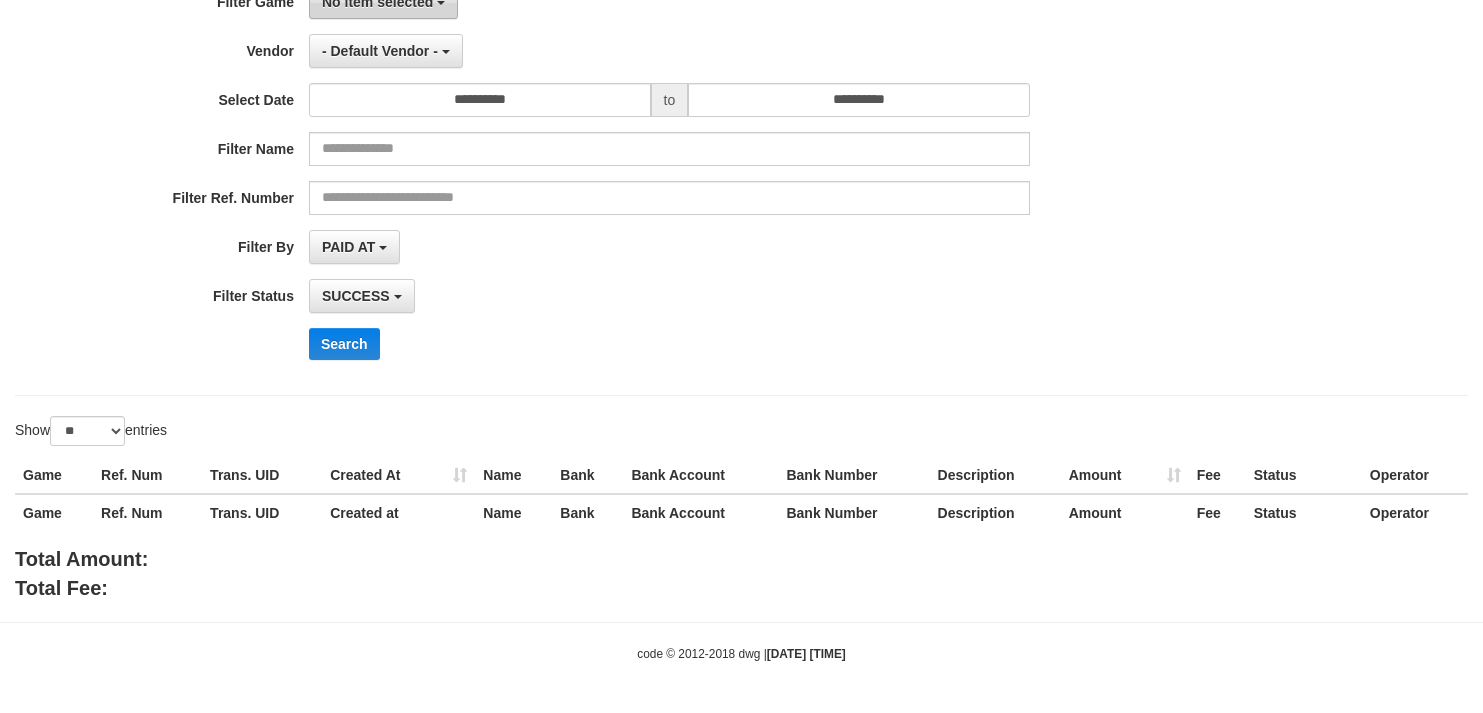 click on "No item selected" at bounding box center (377, 2) 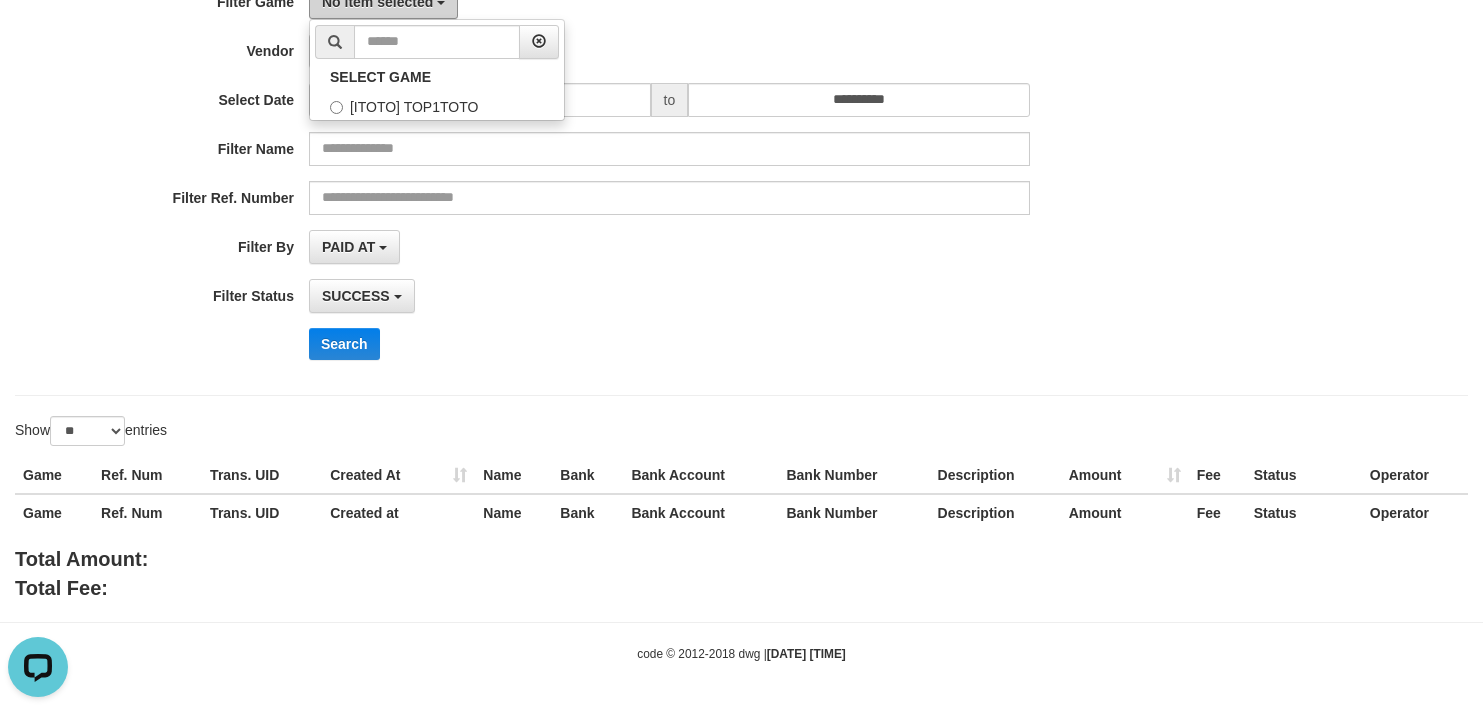 scroll, scrollTop: 0, scrollLeft: 0, axis: both 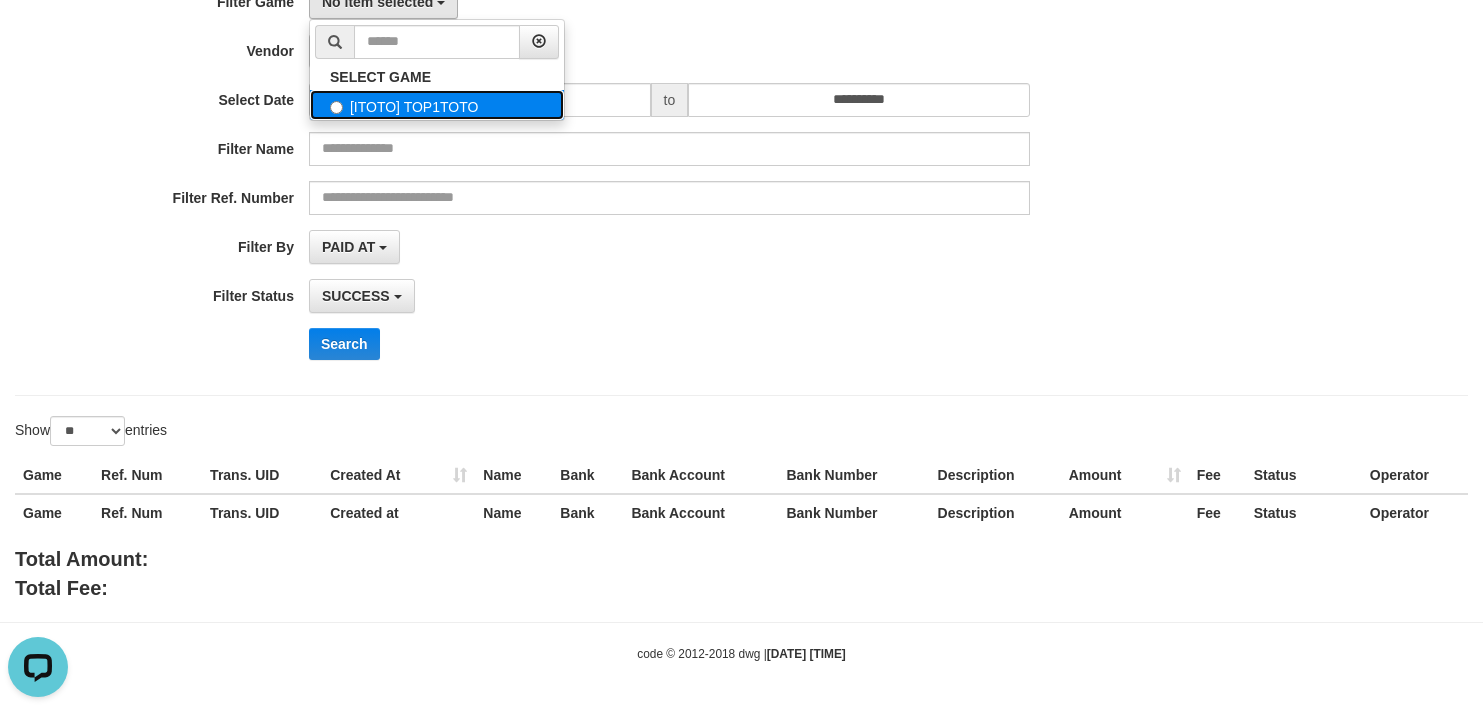 click on "[ITOTO] TOP1TOTO" at bounding box center [437, 105] 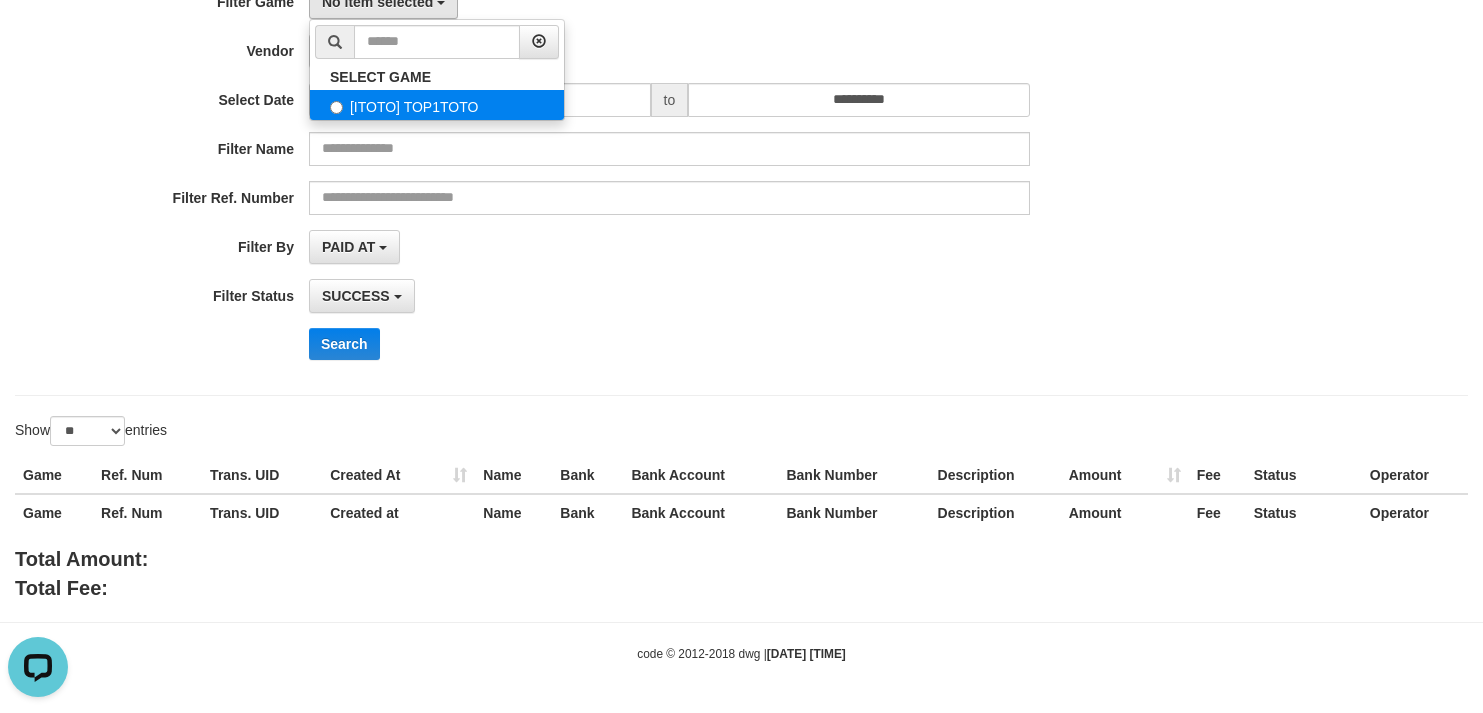 select on "***" 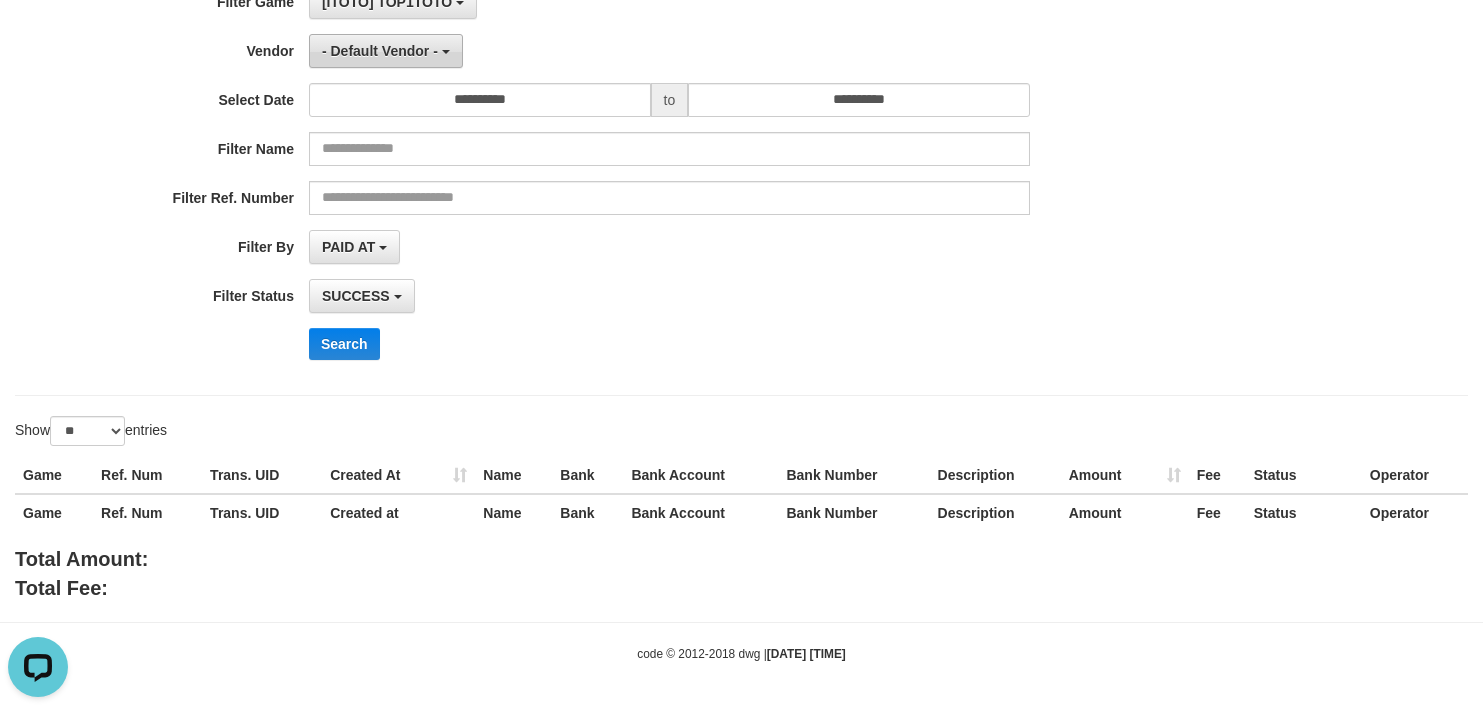 scroll, scrollTop: 18, scrollLeft: 0, axis: vertical 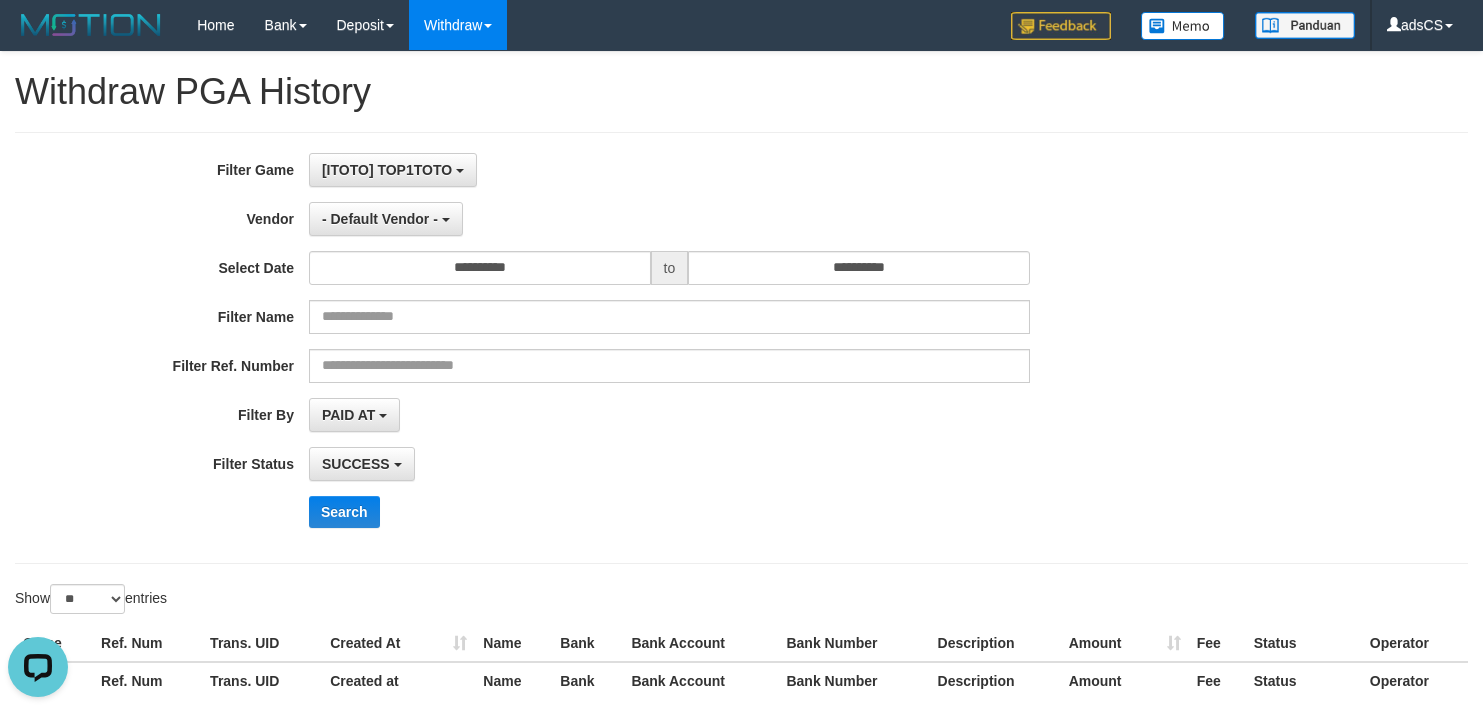 click on "**********" at bounding box center (618, 348) 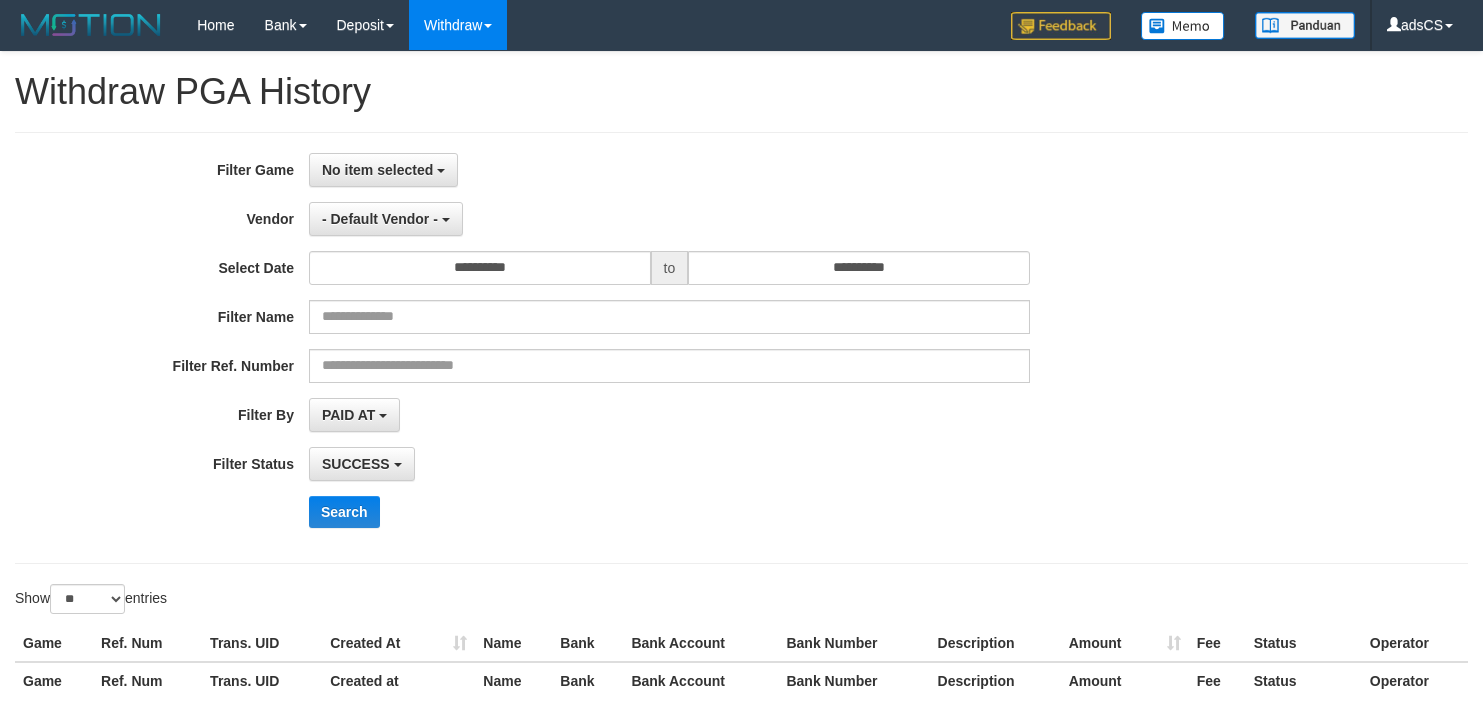 select 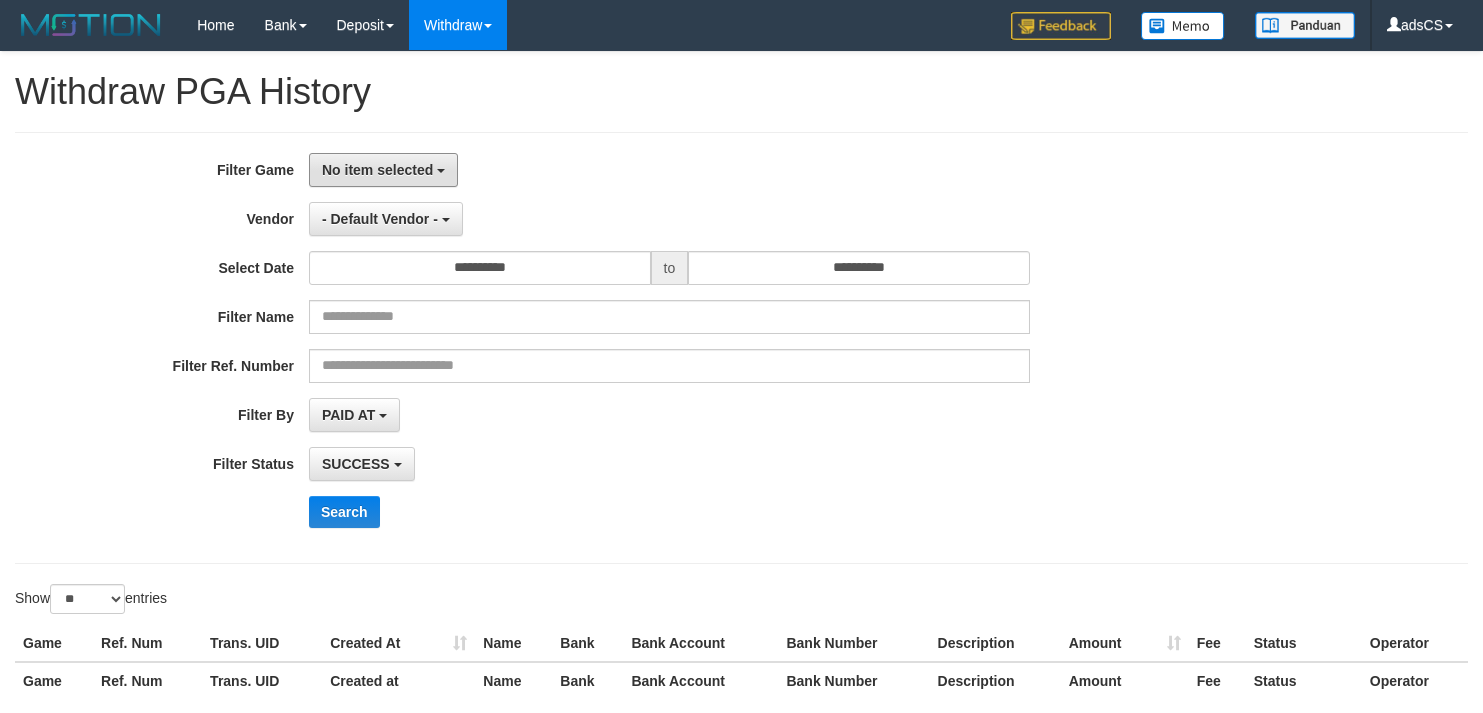 click on "No item selected" at bounding box center (377, 170) 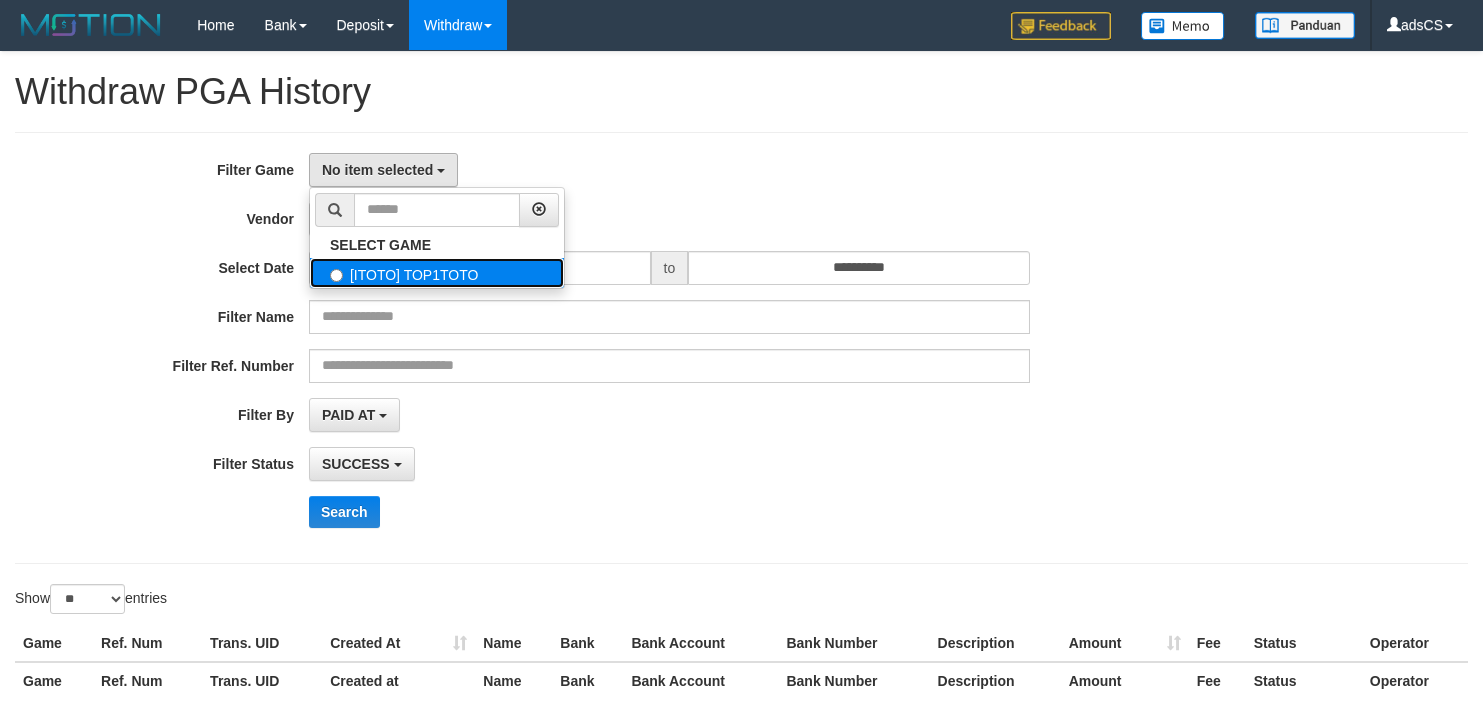 click on "[ITOTO] TOP1TOTO" at bounding box center [437, 273] 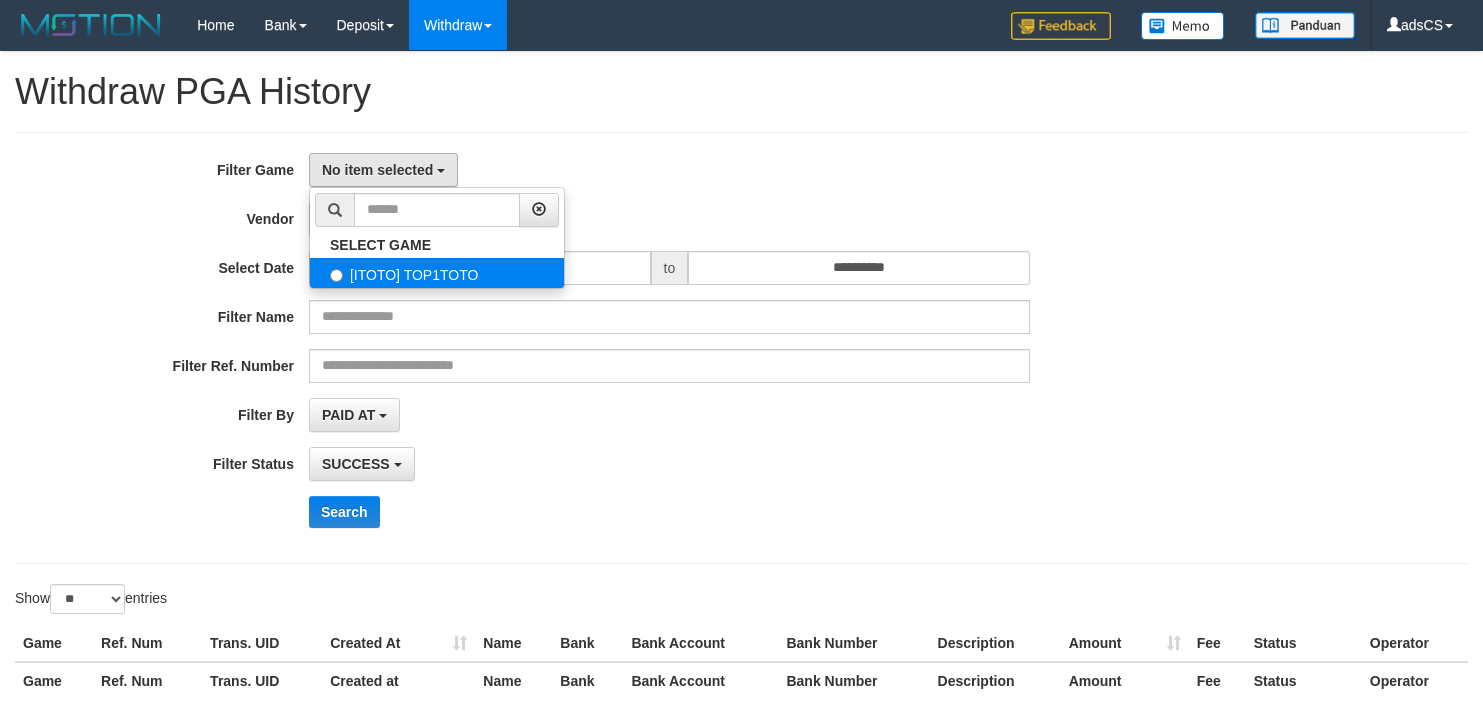 select on "***" 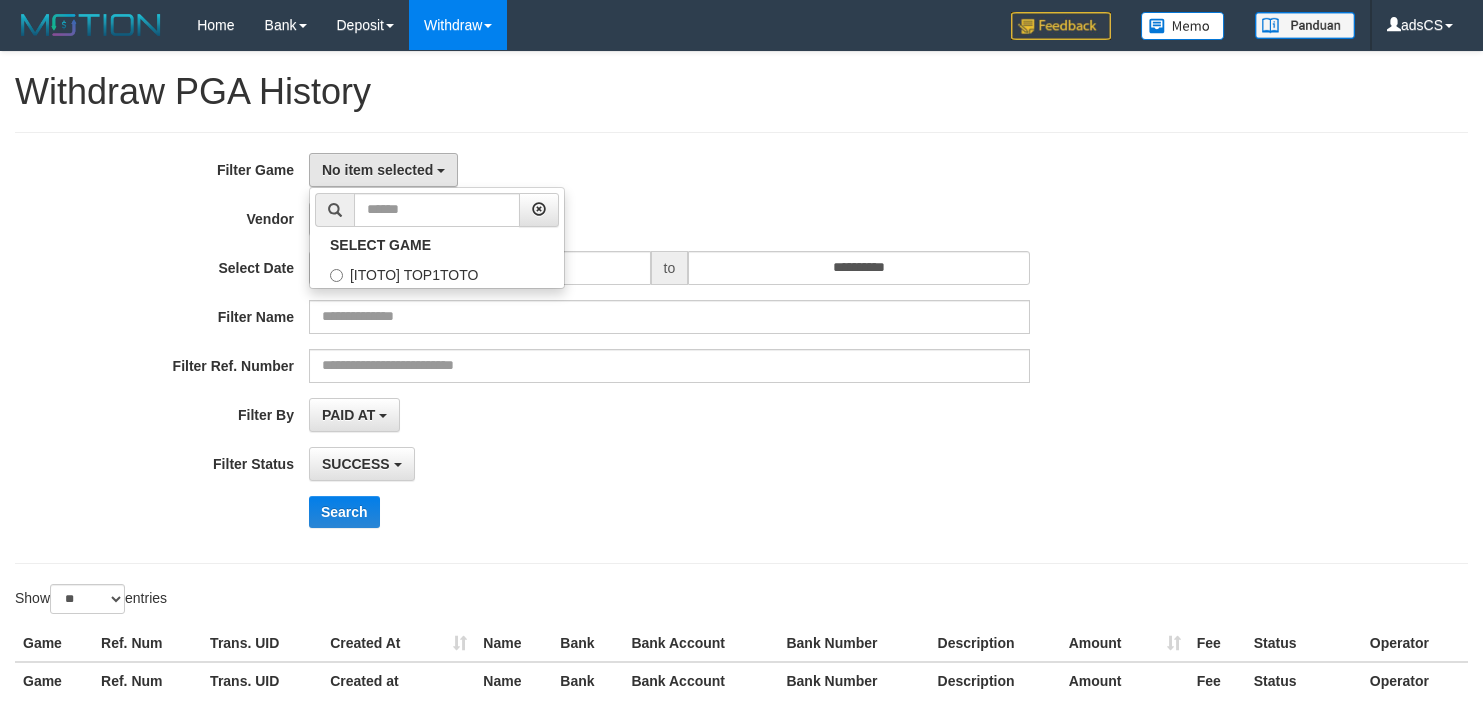 scroll, scrollTop: 18, scrollLeft: 0, axis: vertical 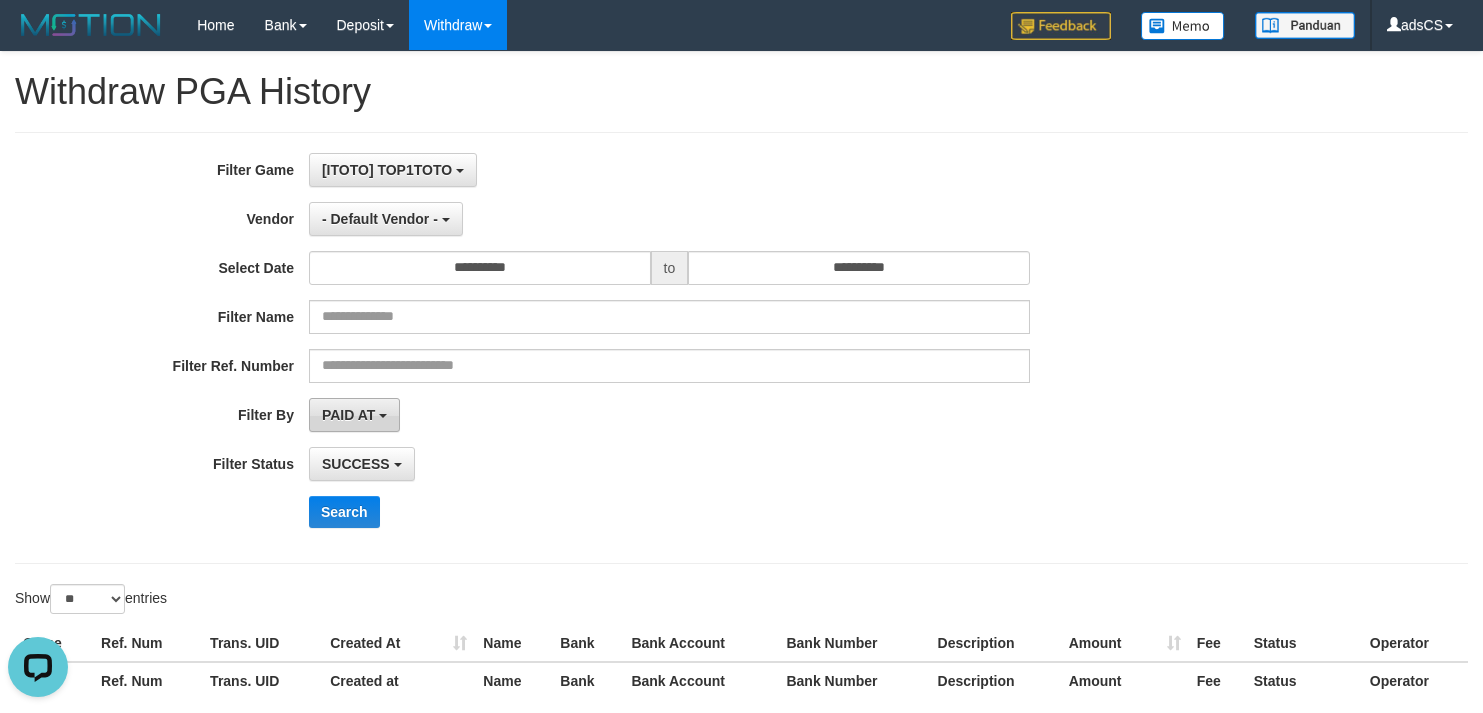 click on "PAID AT" at bounding box center [348, 415] 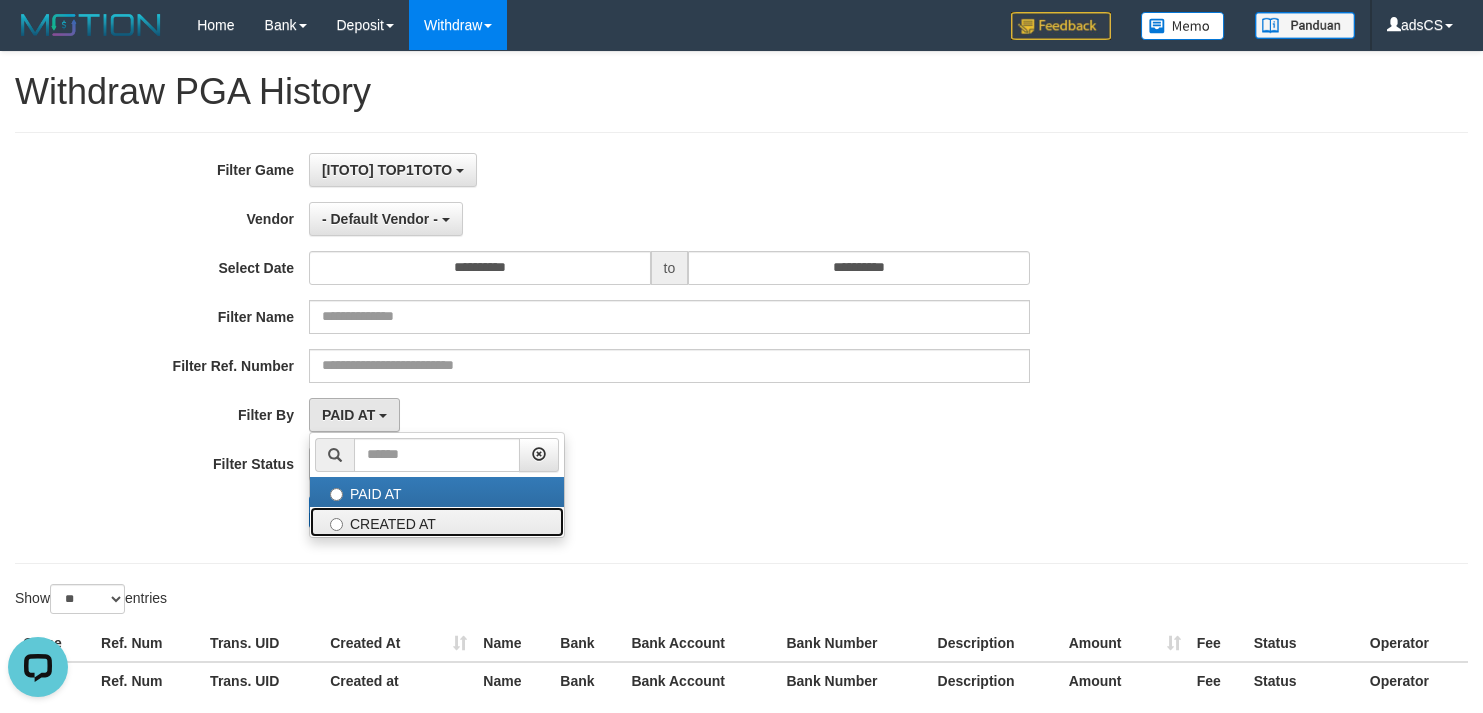 click on "CREATED AT" at bounding box center [437, 522] 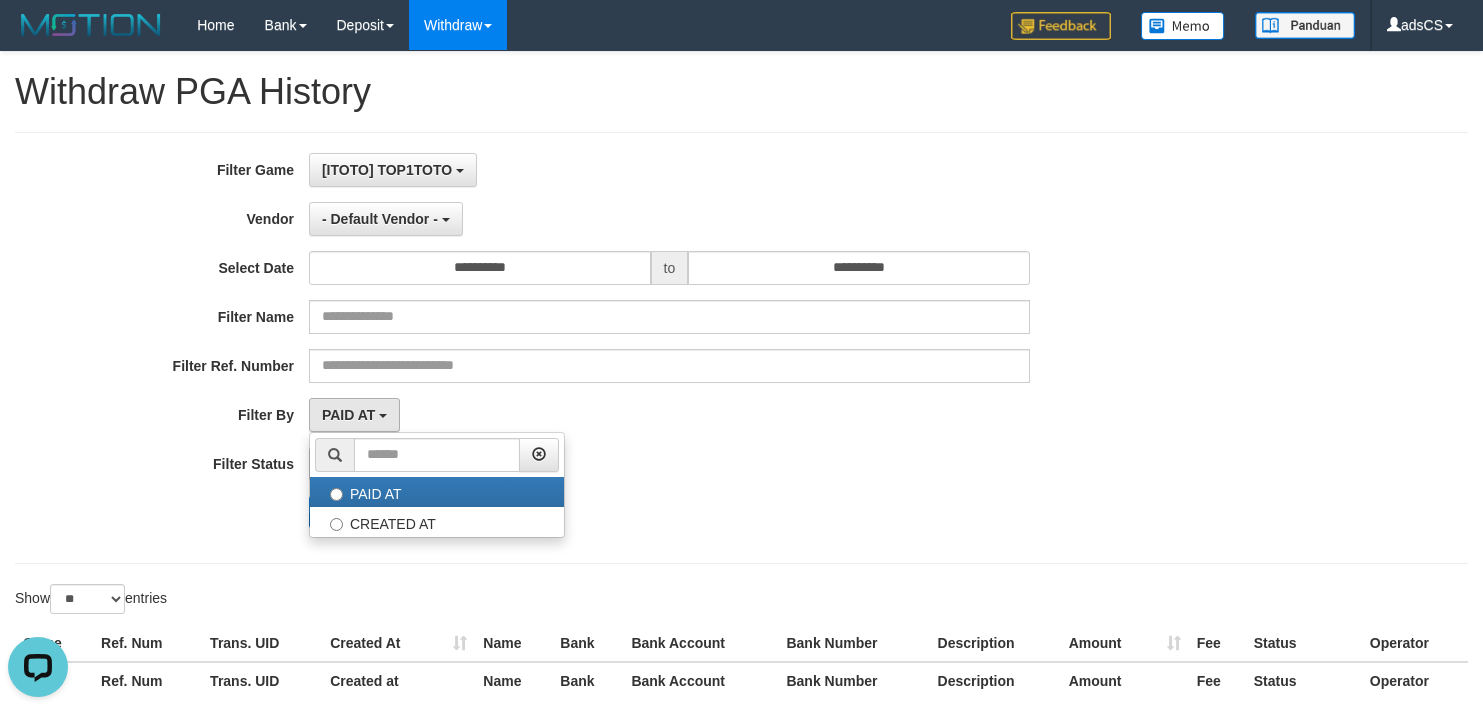 select on "*" 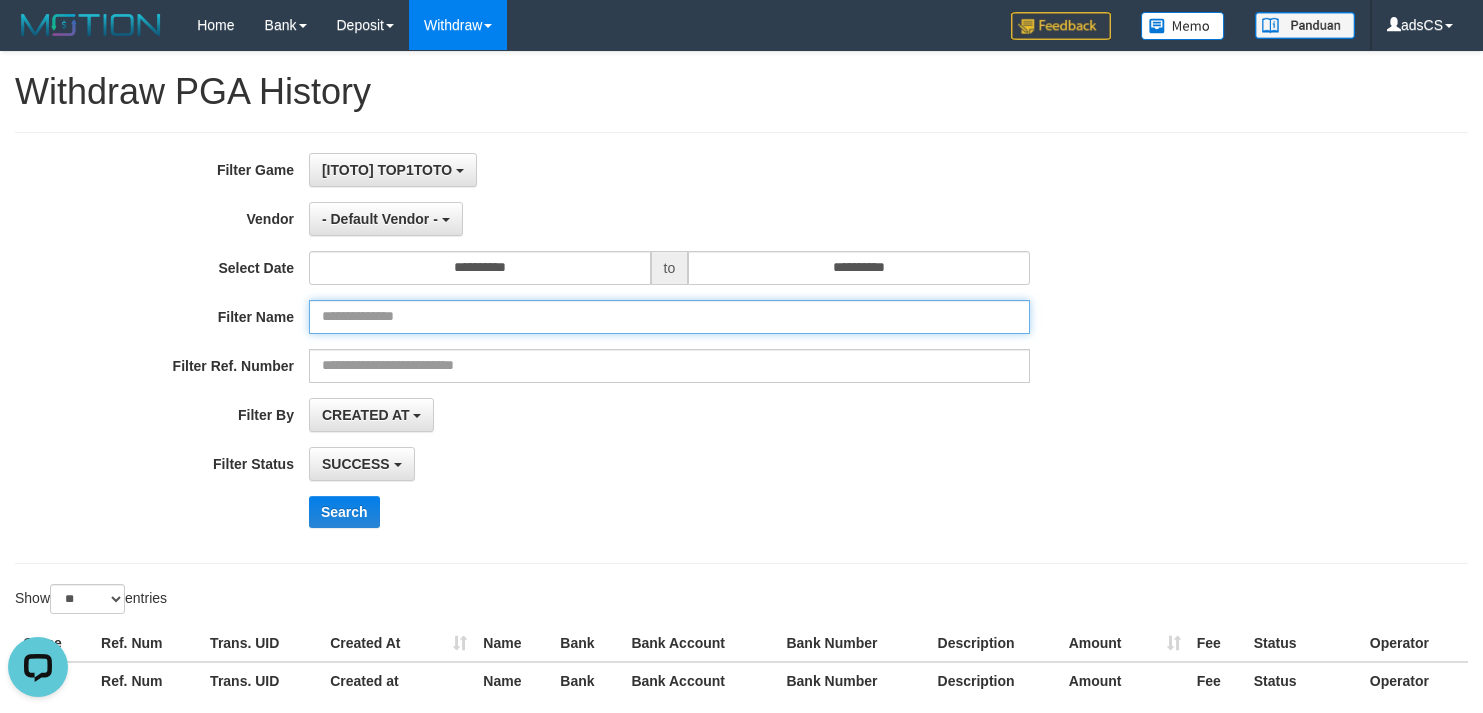 click at bounding box center (669, 317) 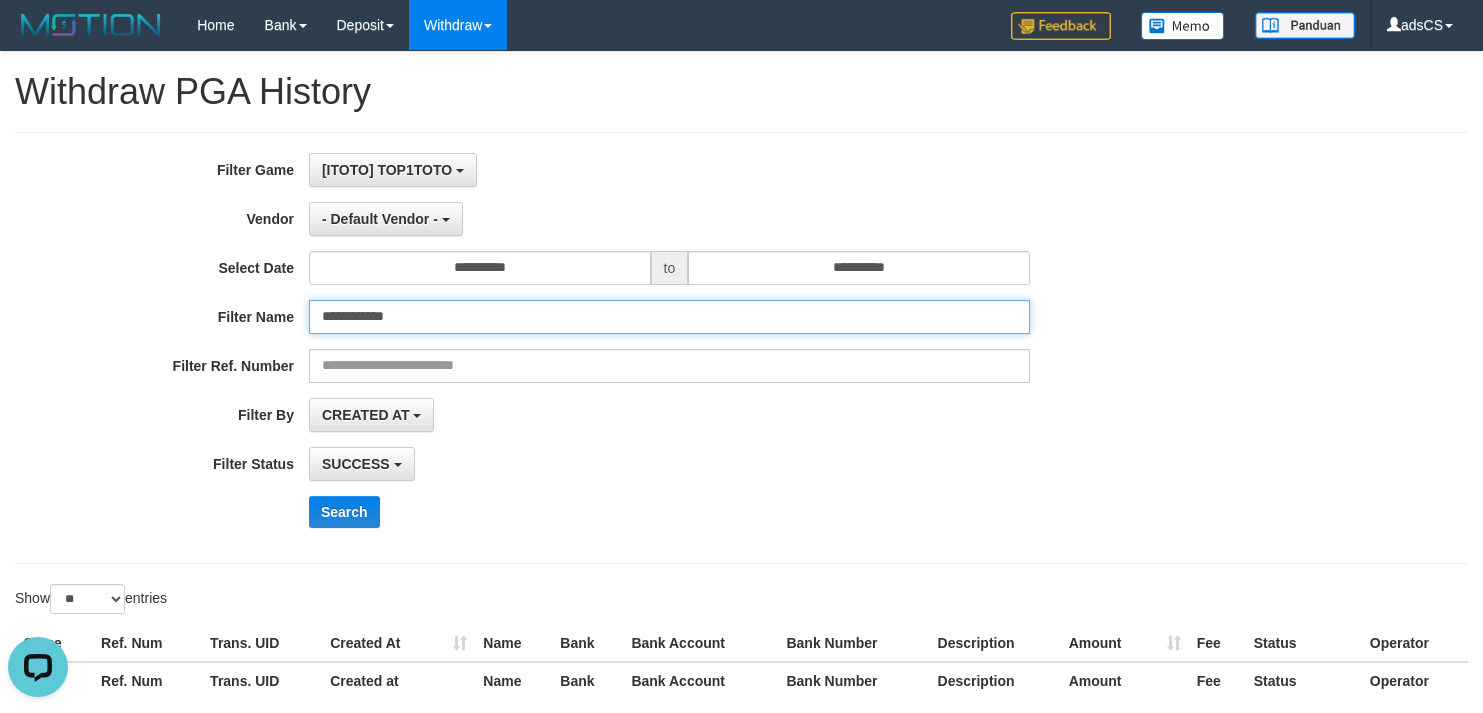 type on "**********" 